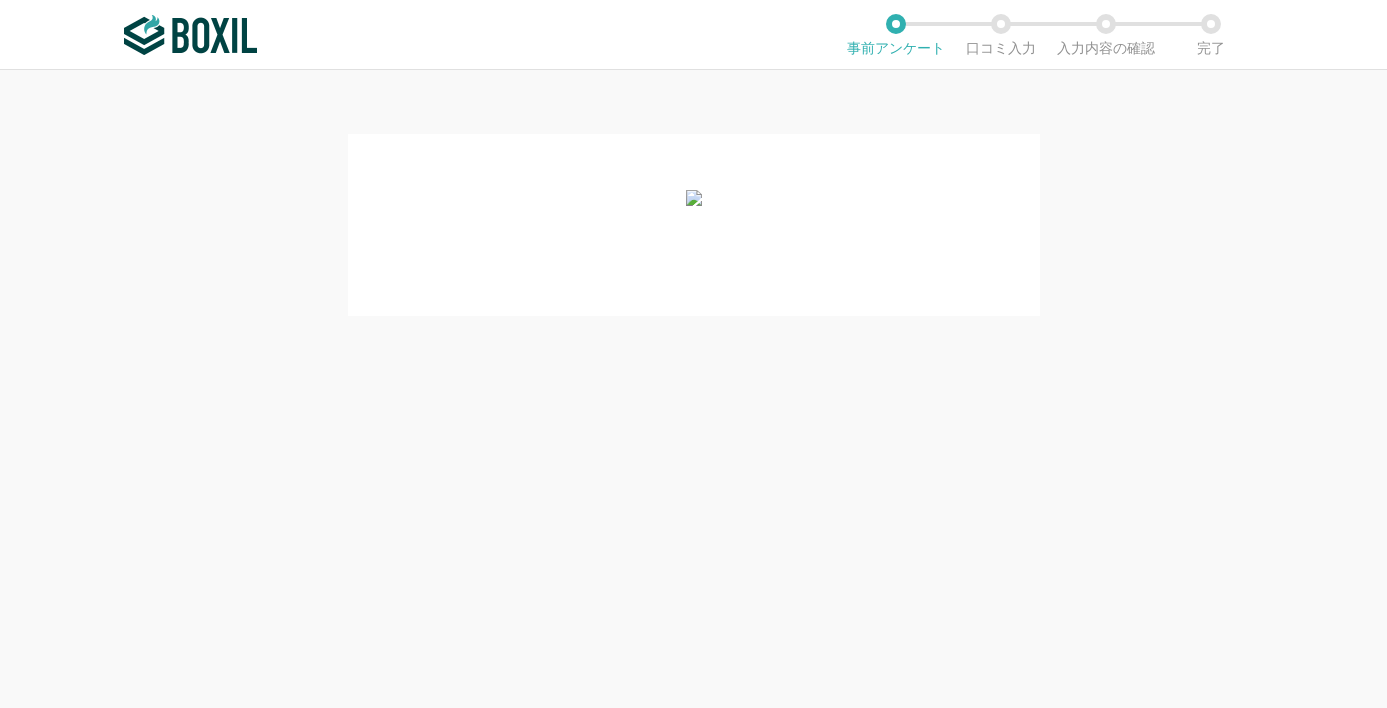 scroll, scrollTop: 0, scrollLeft: 0, axis: both 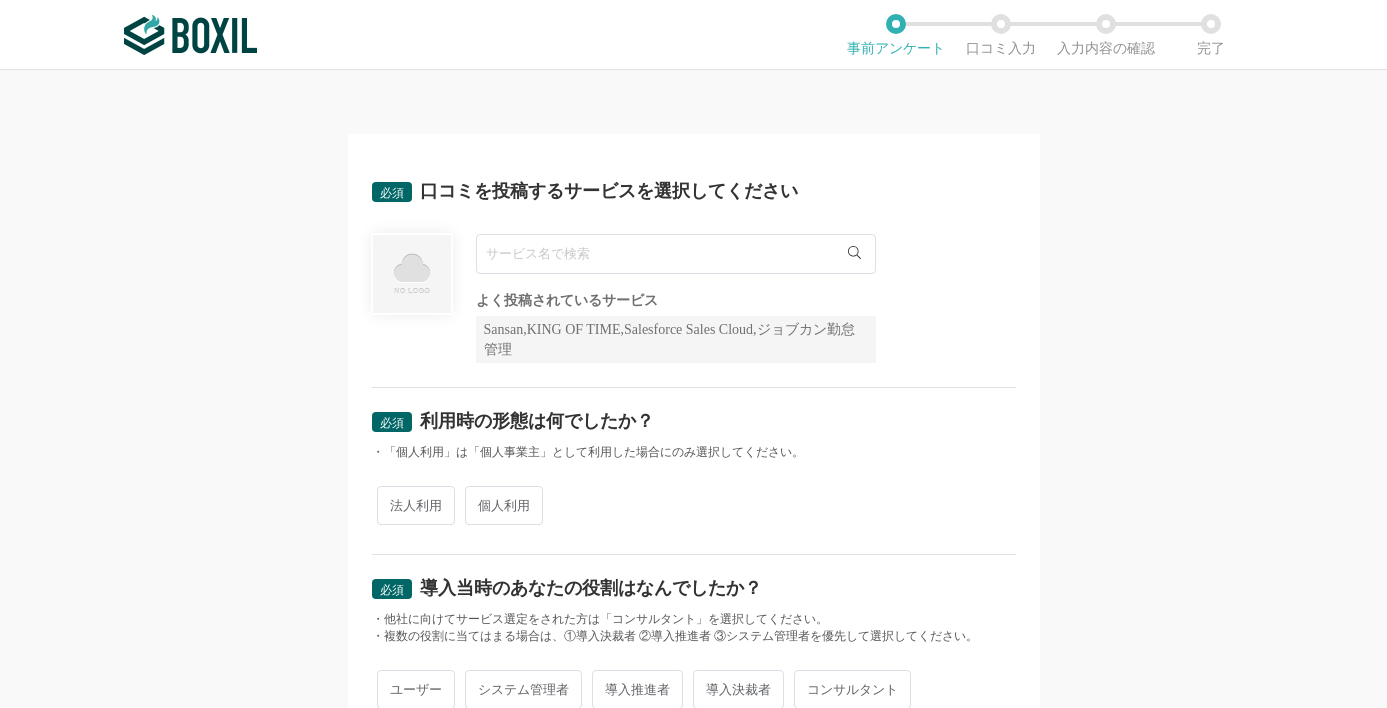 click at bounding box center [676, 254] 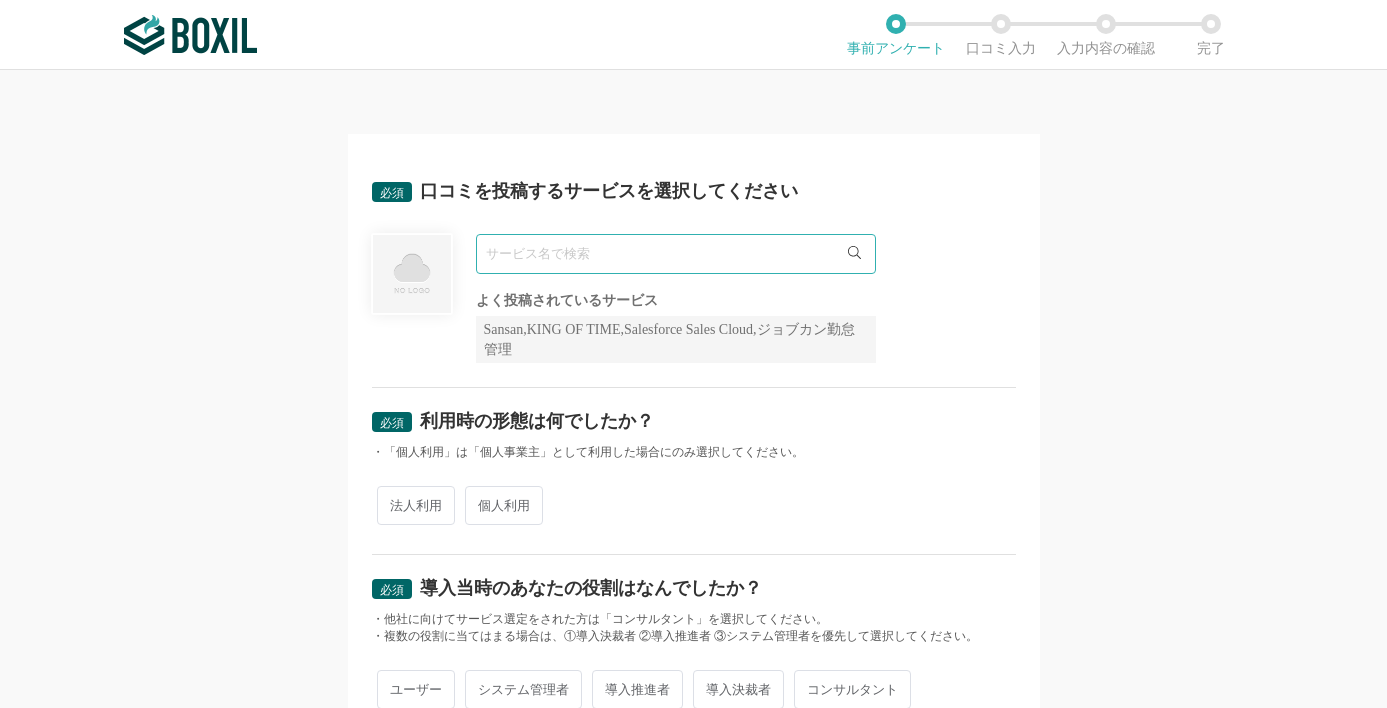 paste on "Nitte" 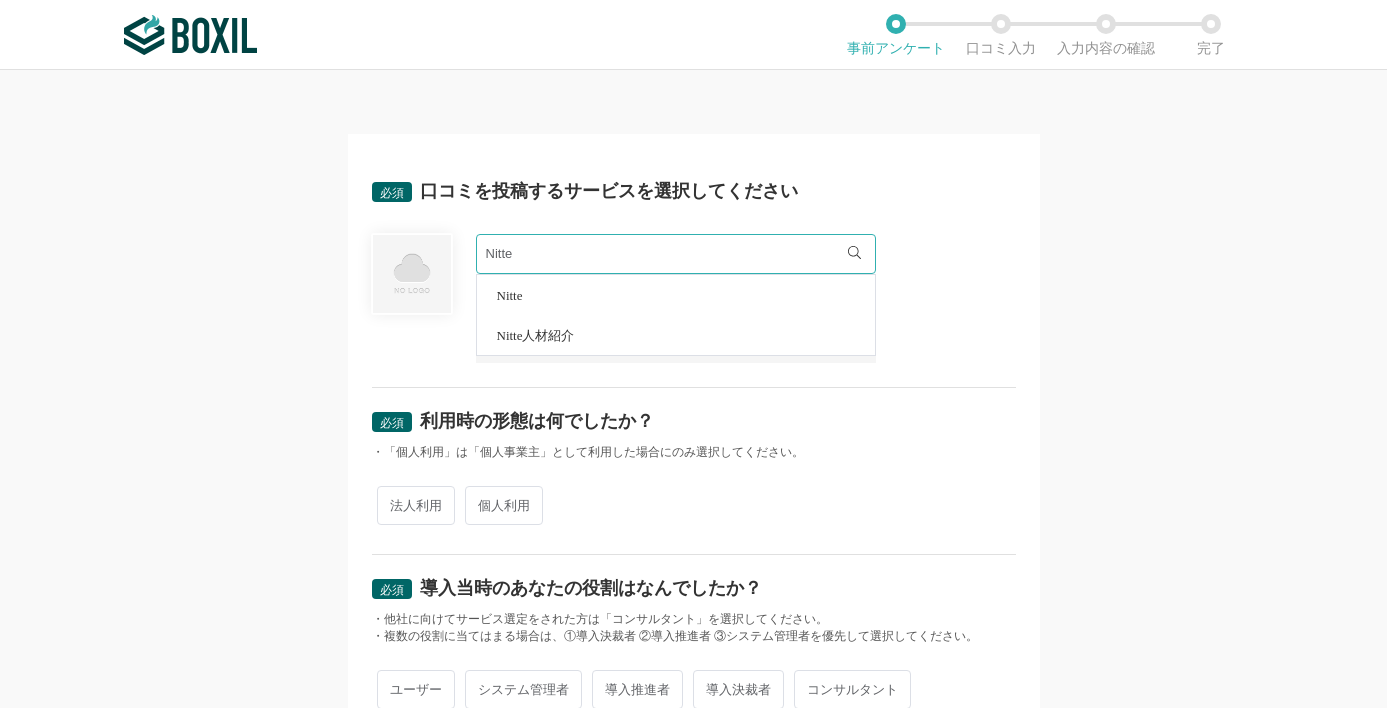 type on "Nitte" 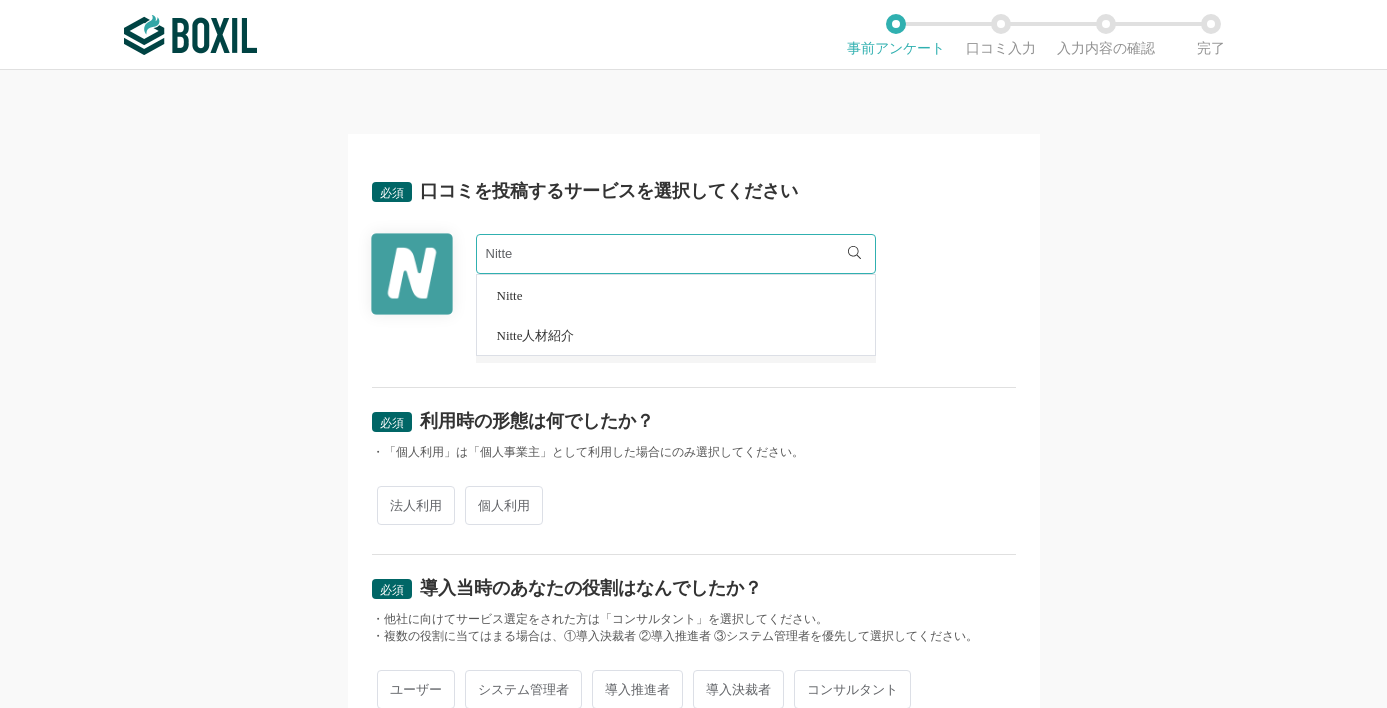 click on "必須 口コミを投稿するサービスを選択してください [PERSON_NAME] [PERSON_NAME] [PERSON_NAME]人材紹介 よく投稿されているサービス Sansan,KING OF TIME,Salesforce Sales Cloud,ジョブカン勤怠管理 必須 利用時の形態は何でしたか？ ・「個人利用」は「個人事業主」として利用した場合にのみ選択してください。 法人利用 個人利用 必須 導入当時のあなたの役割はなんでしたか？ ・他社に向けてサービス選定をされた方は「コンサルタント」を選択してください。 ・複数の役割に当てはまる場合は、①導入決裁者 ②導入推進者 ③システム管理者を優先して選択してください。 ユーザー システム管理者 導入推進者 導入決裁者 コンサルタント 必須 サービスの利用状況をご回答ください 利用中 現在は利用していない 必須 サービスの利用期間 [DATE] [DATE] [DATE] [DATE] [DATE] [DATE] [DATE] [DATE] [DATE] [DATE] [DATE] 01 02 03 04 05" at bounding box center [694, 833] 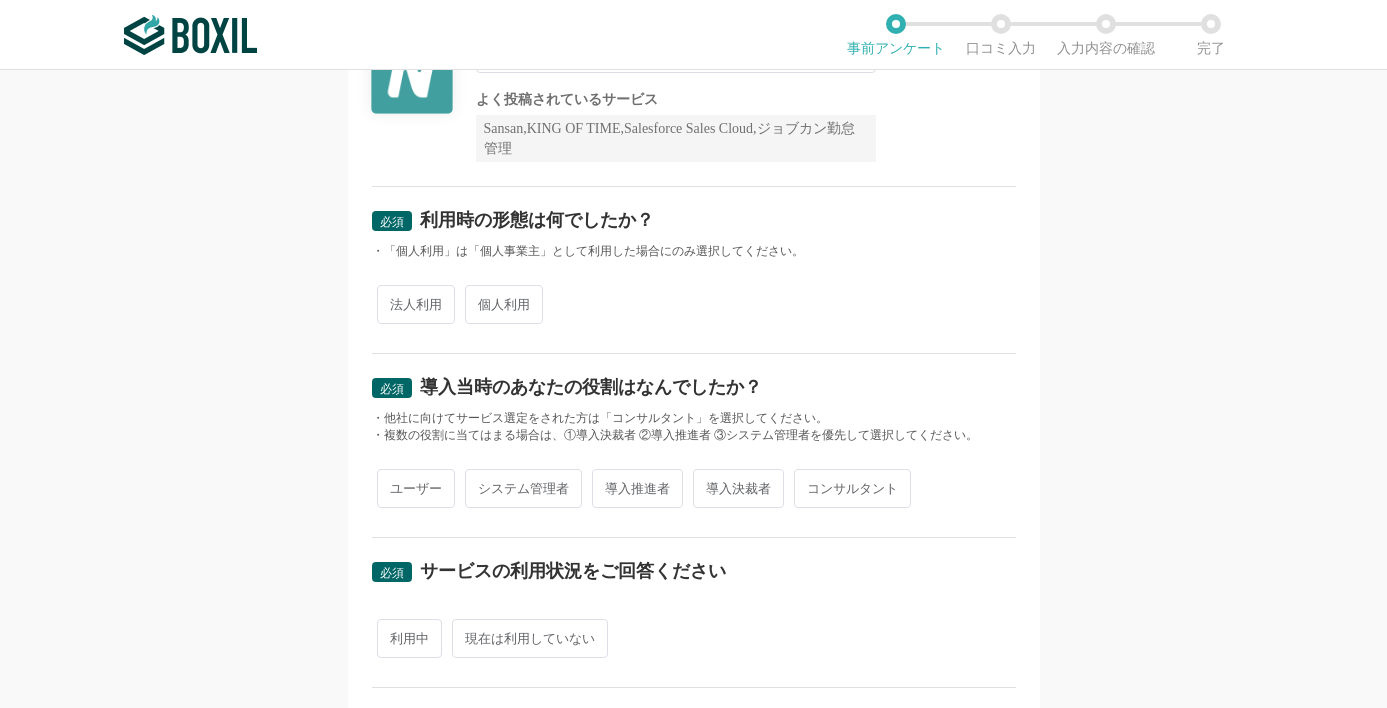 scroll, scrollTop: 100, scrollLeft: 0, axis: vertical 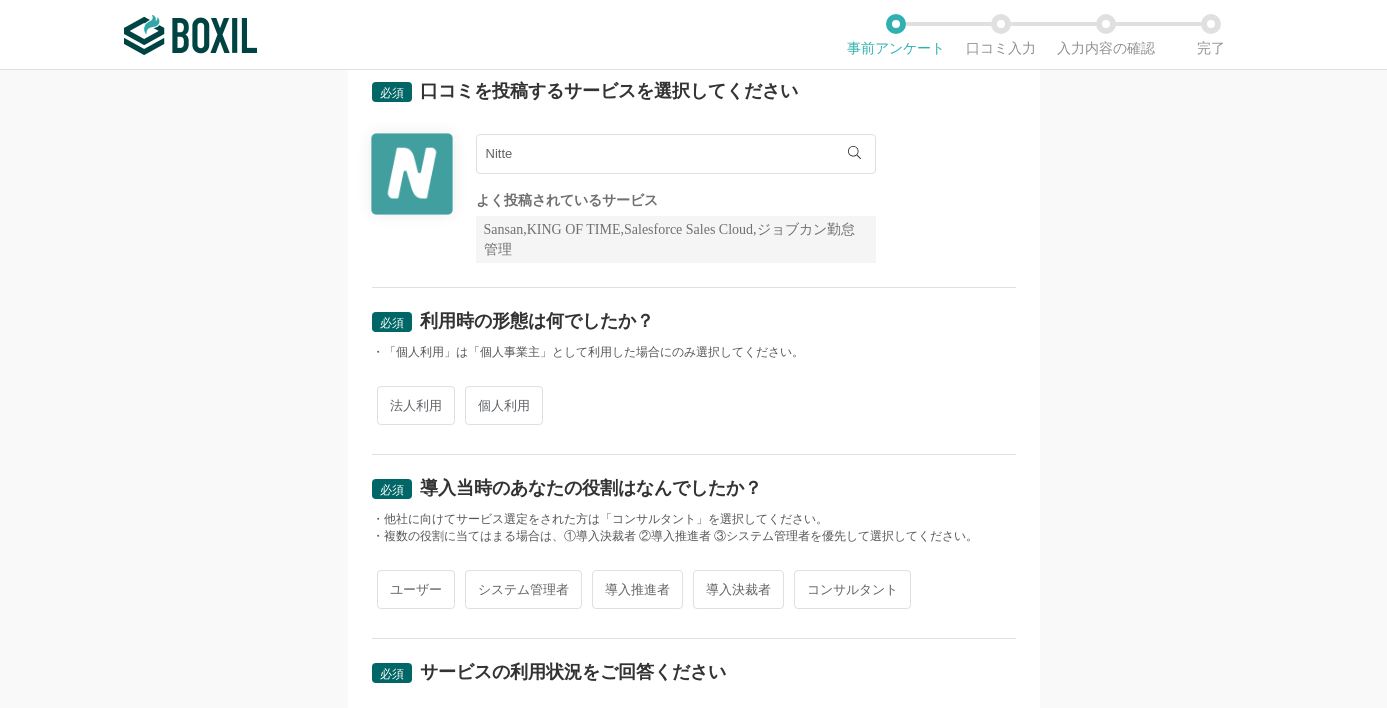 click on "法人利用" at bounding box center (416, 405) 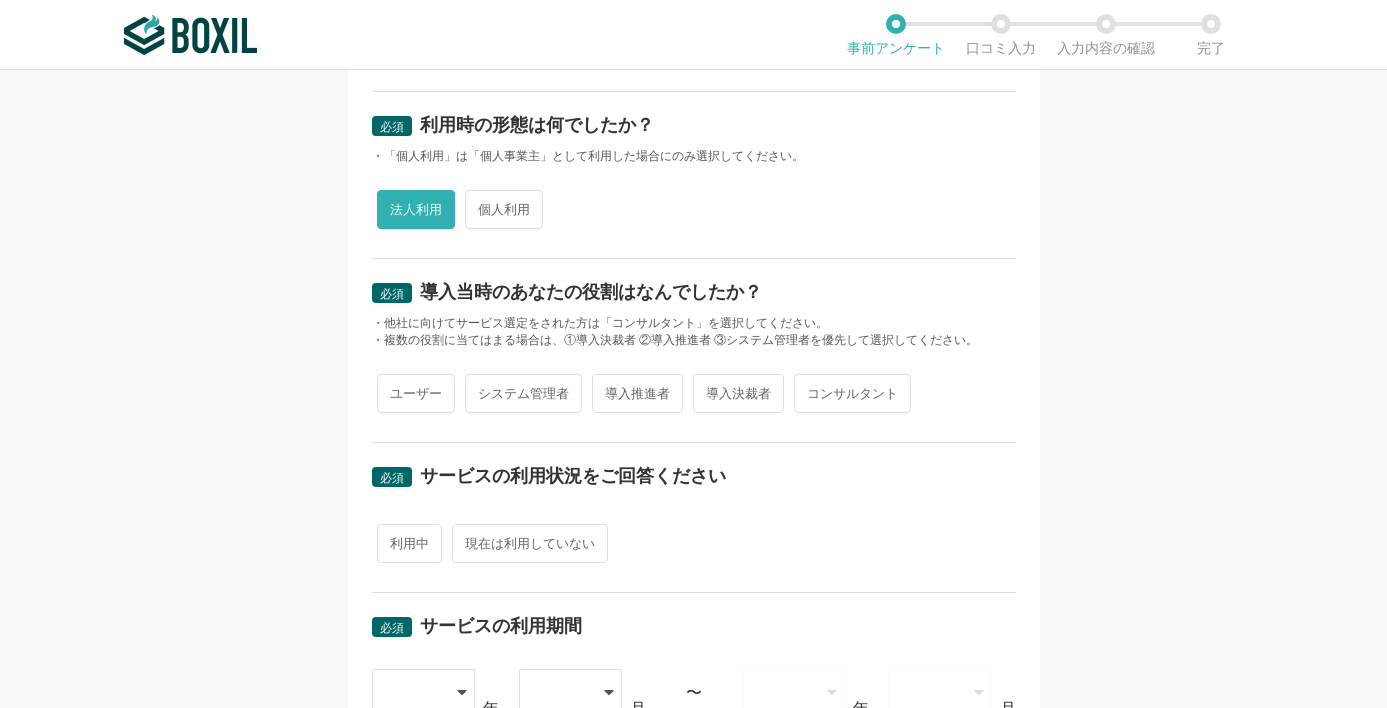scroll, scrollTop: 300, scrollLeft: 0, axis: vertical 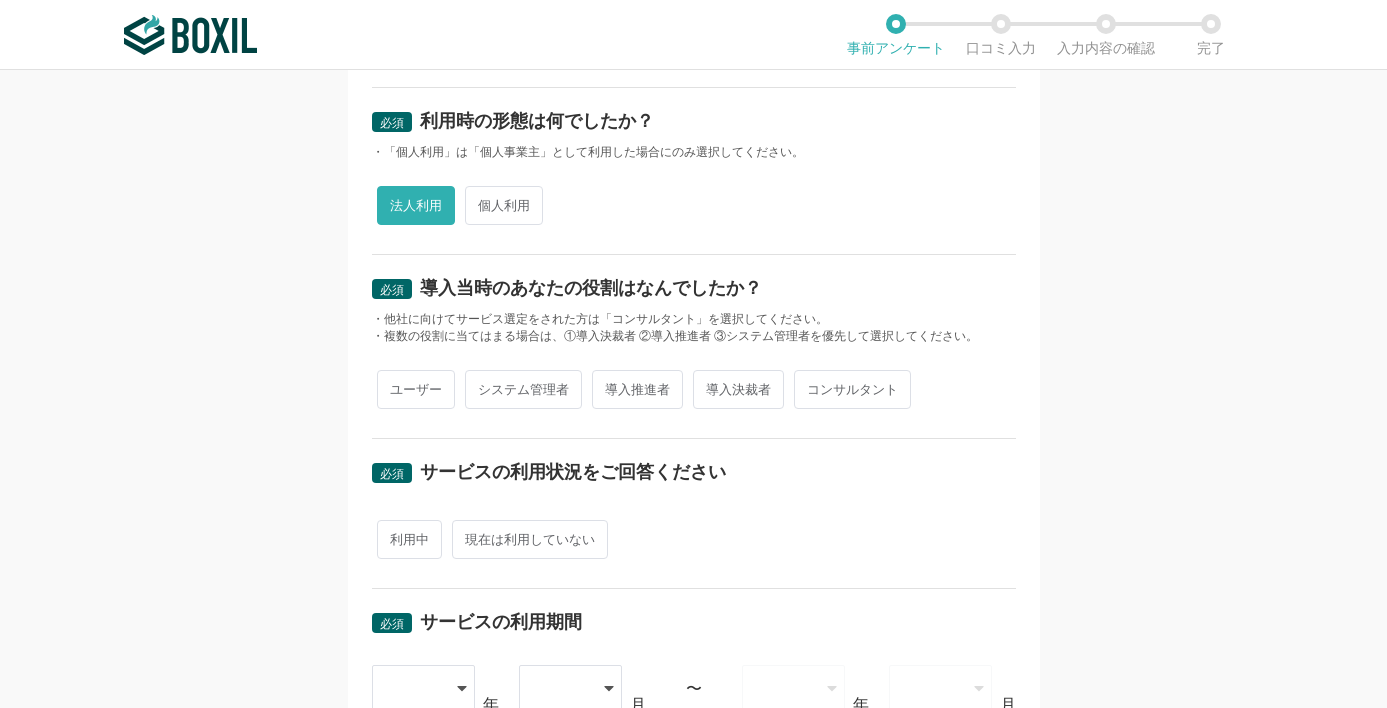 click on "ユーザー" at bounding box center [416, 389] 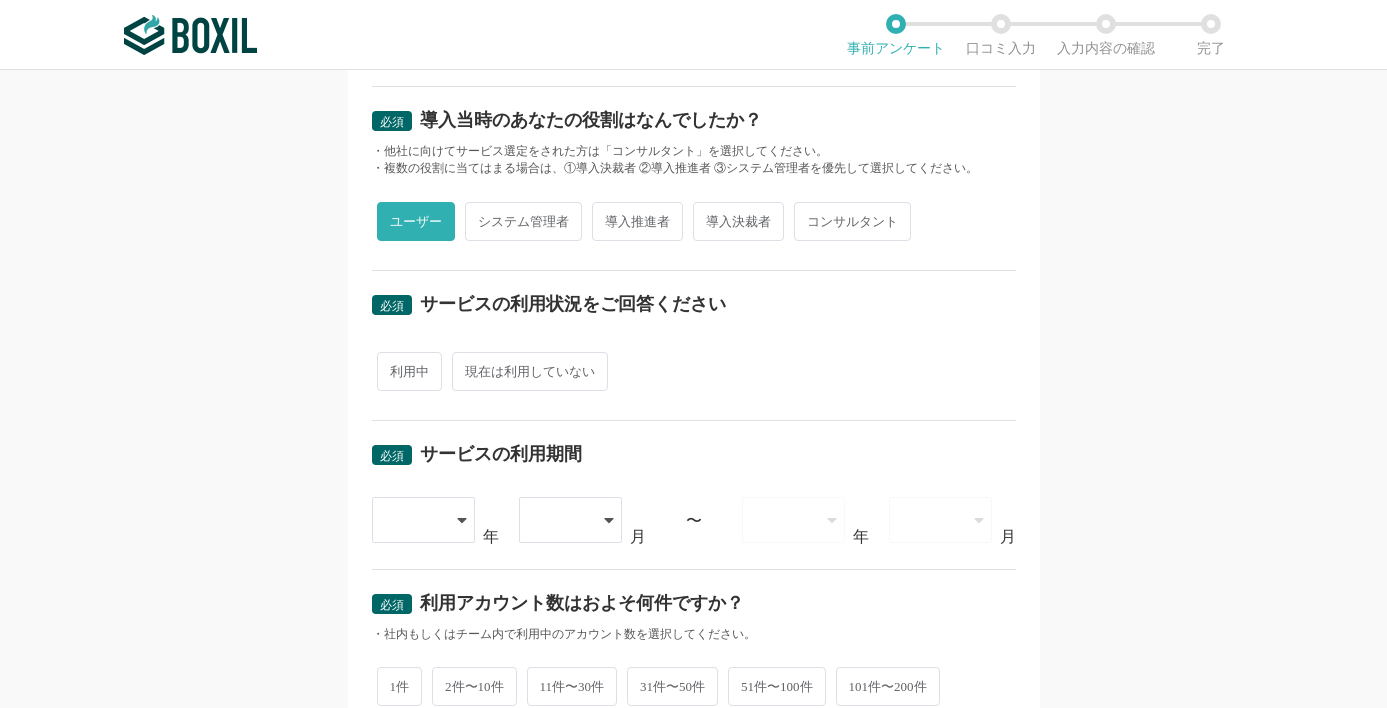 scroll, scrollTop: 500, scrollLeft: 0, axis: vertical 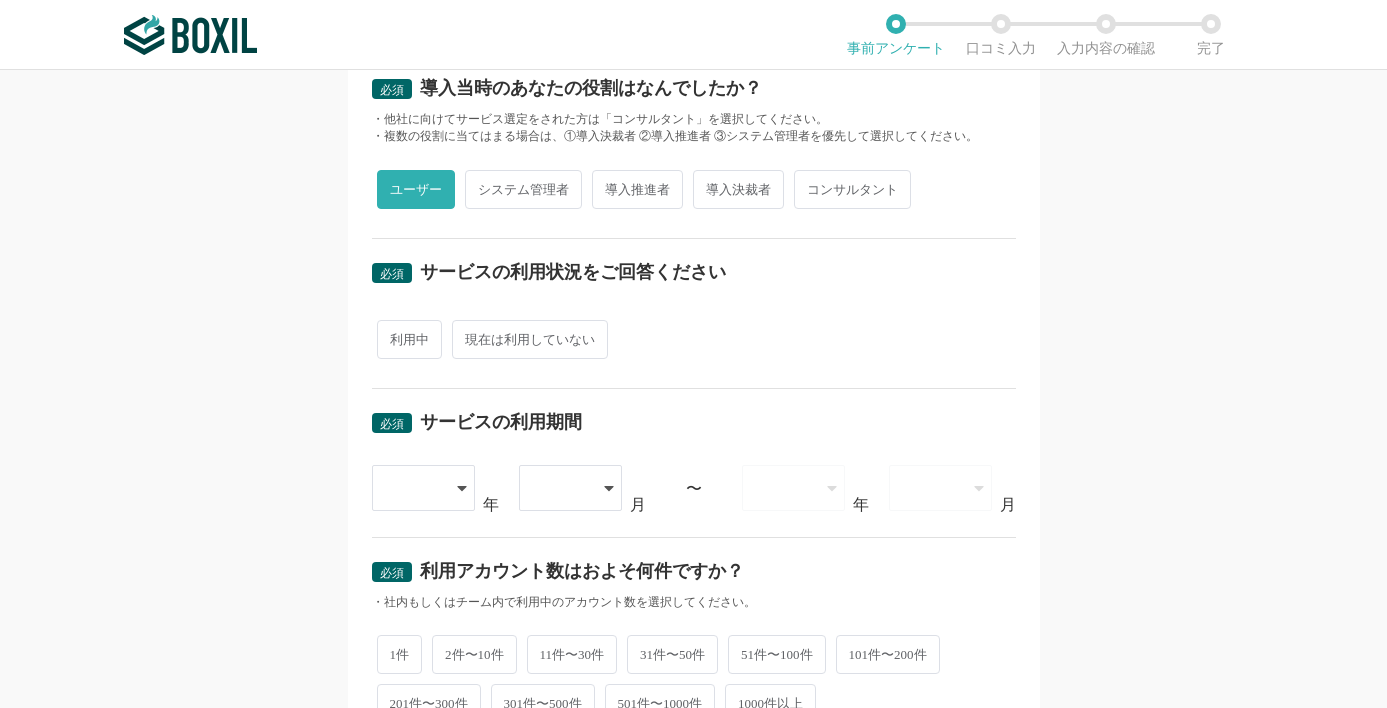 click on "利用中" at bounding box center [409, 339] 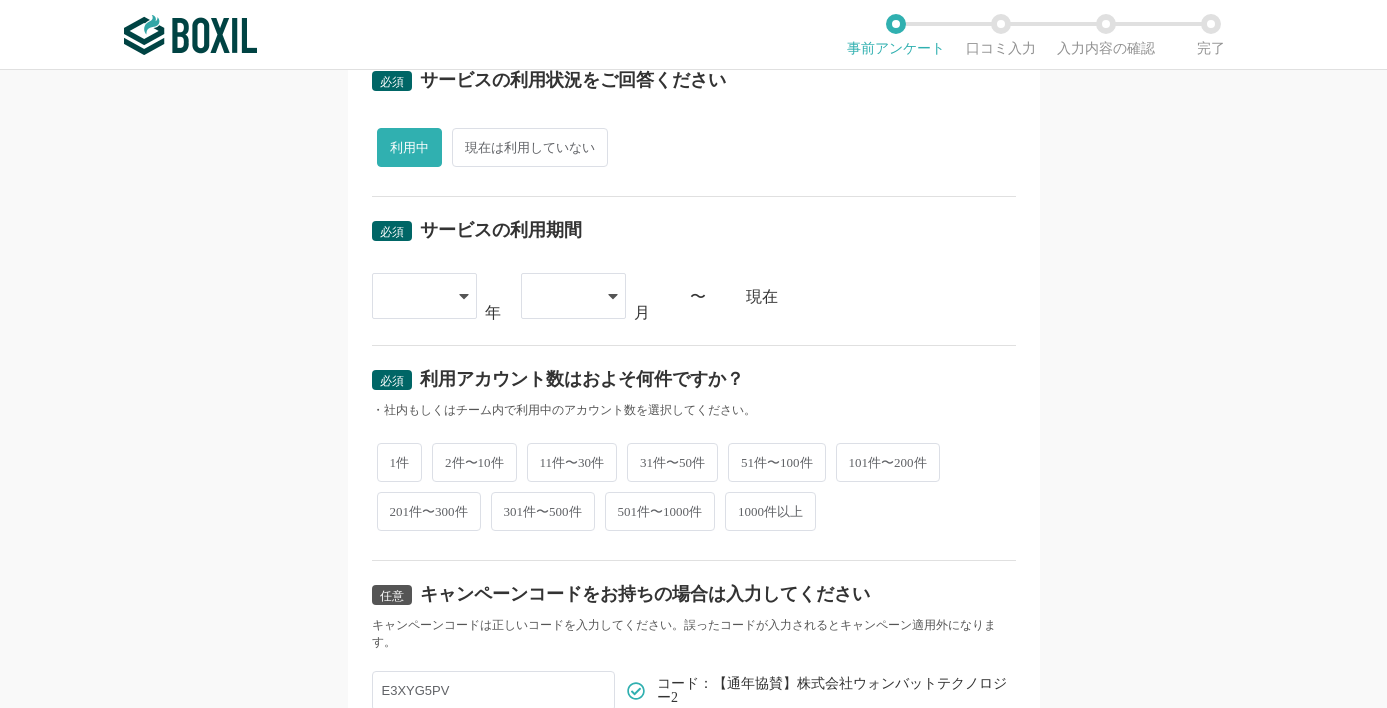 scroll, scrollTop: 700, scrollLeft: 0, axis: vertical 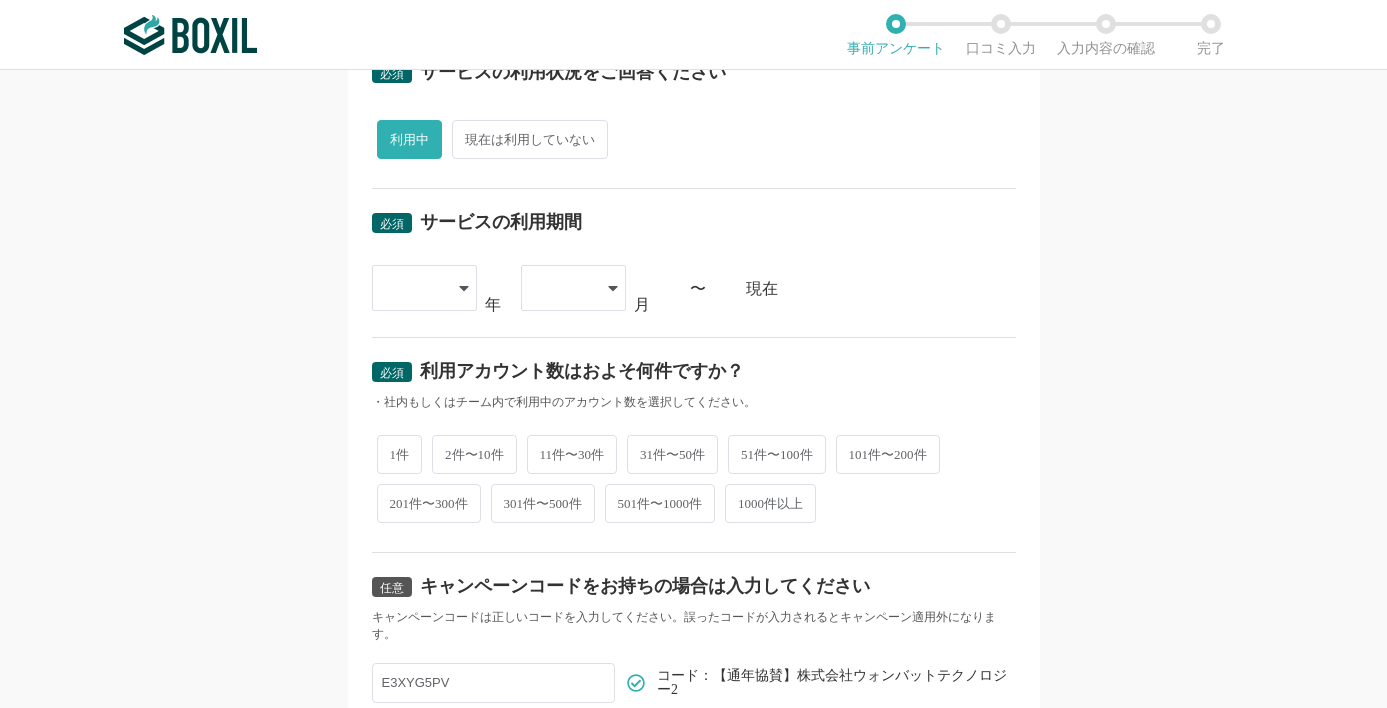 click at bounding box center (424, 288) 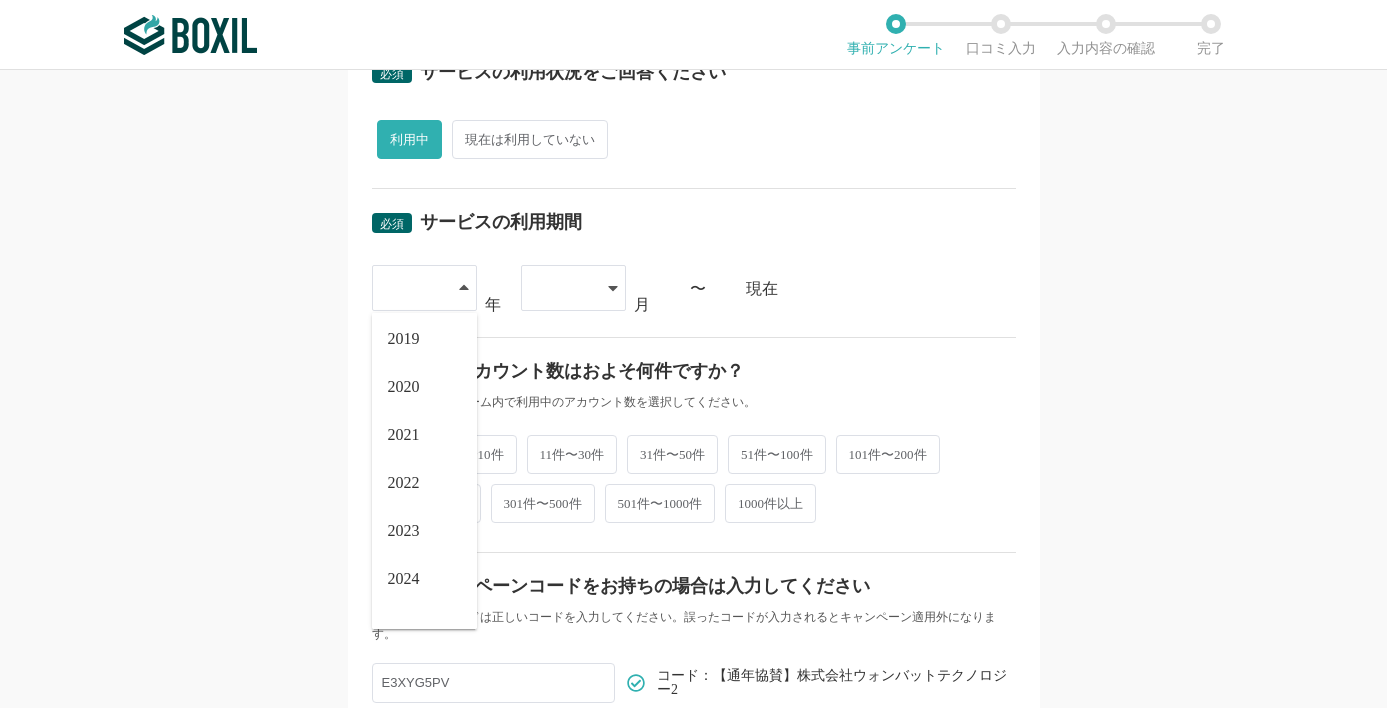 scroll, scrollTop: 200, scrollLeft: 0, axis: vertical 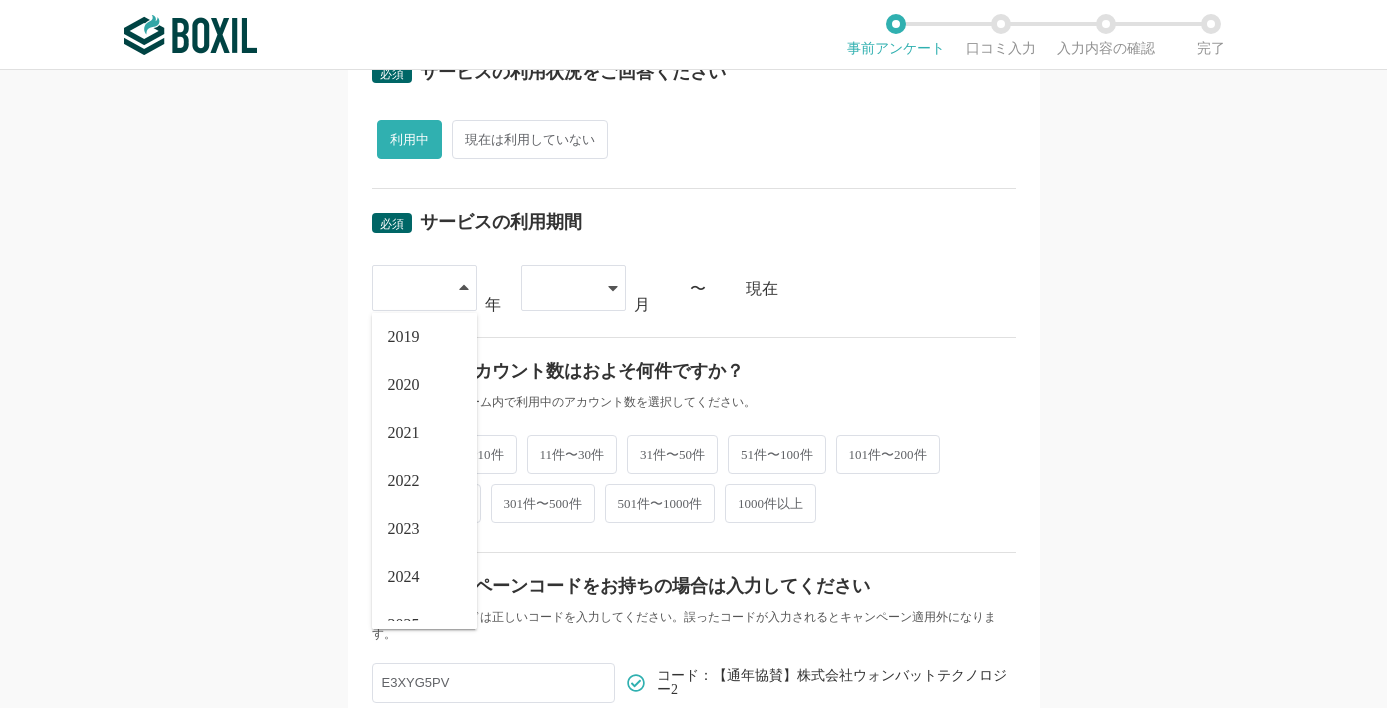 click on "2022" at bounding box center (404, 481) 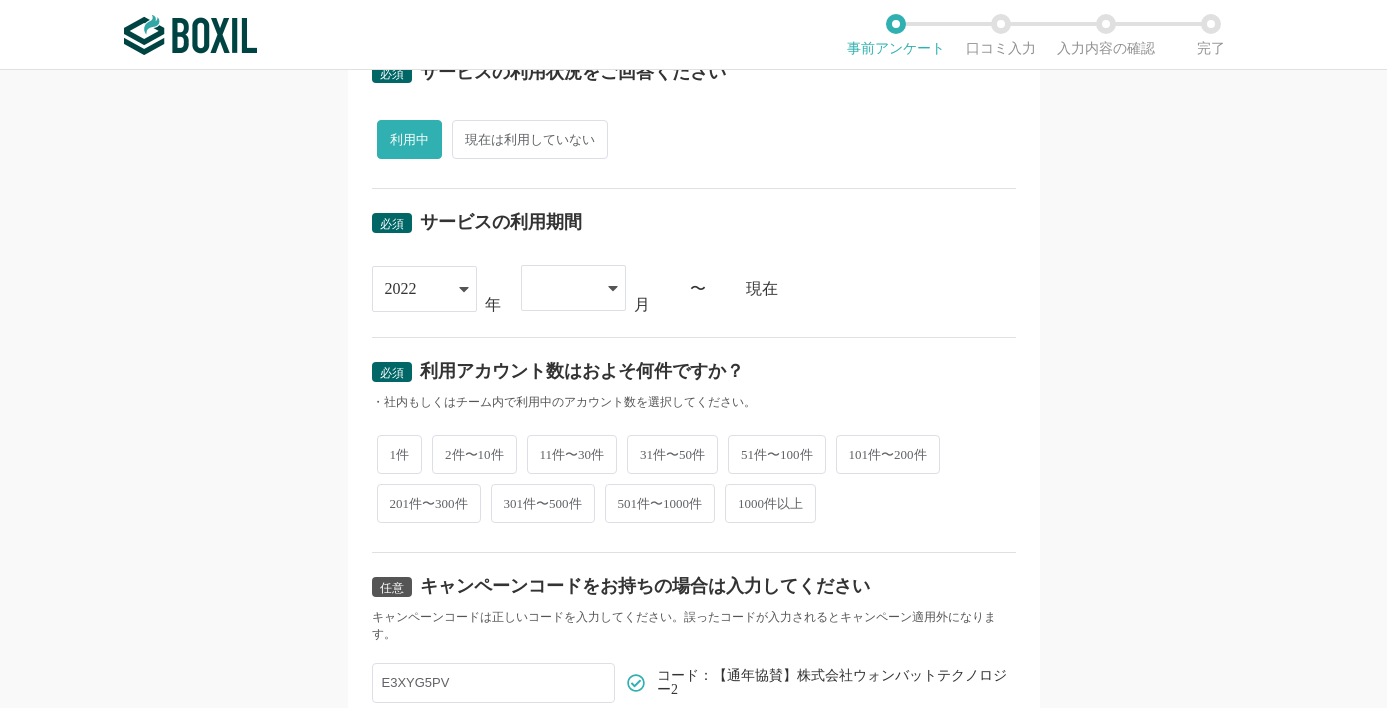 click at bounding box center (573, 288) 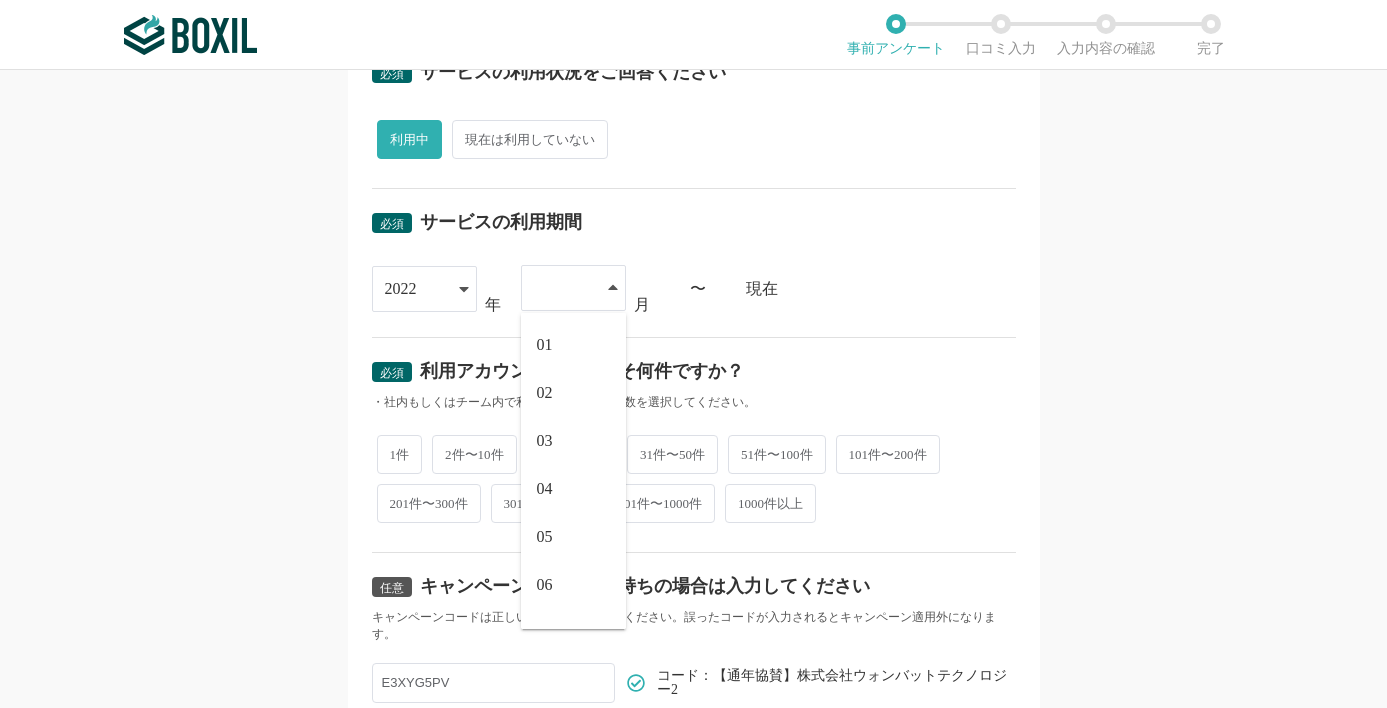 click on "04" at bounding box center [573, 489] 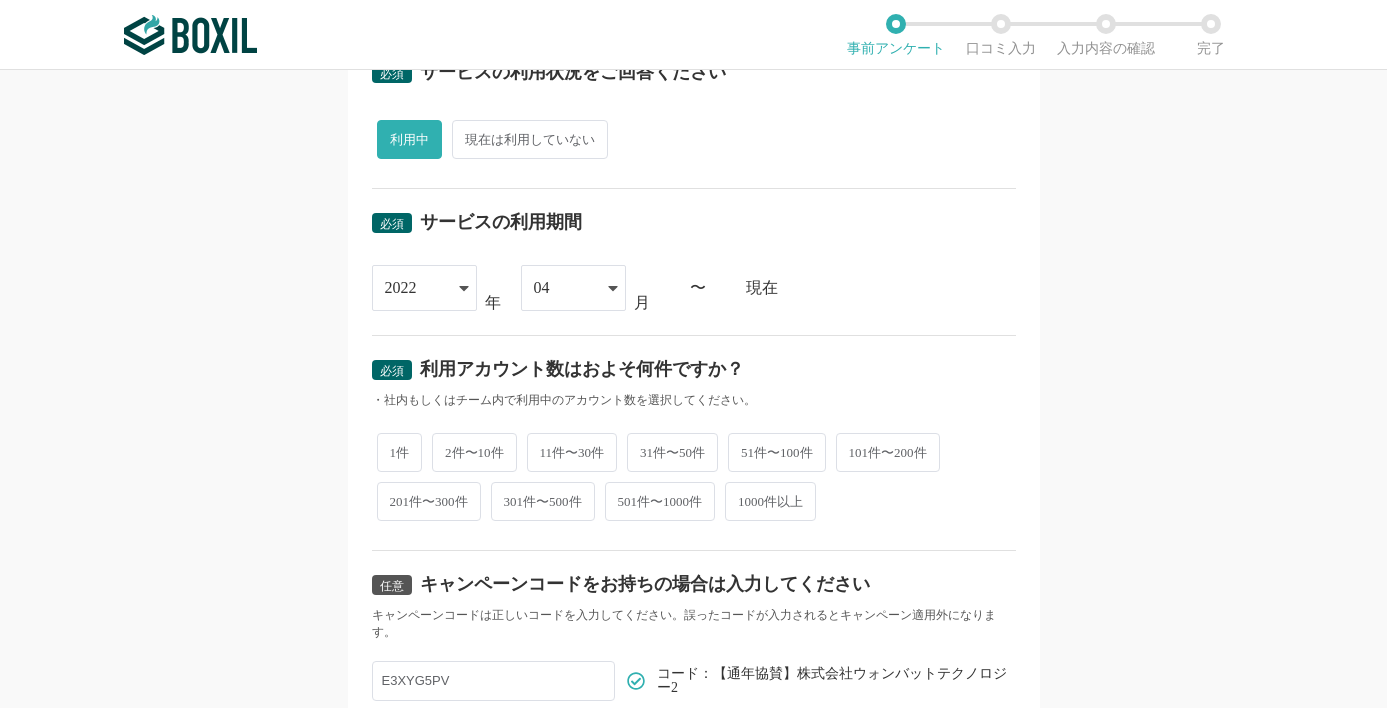 drag, startPoint x: 863, startPoint y: 377, endPoint x: 896, endPoint y: 398, distance: 39.115215 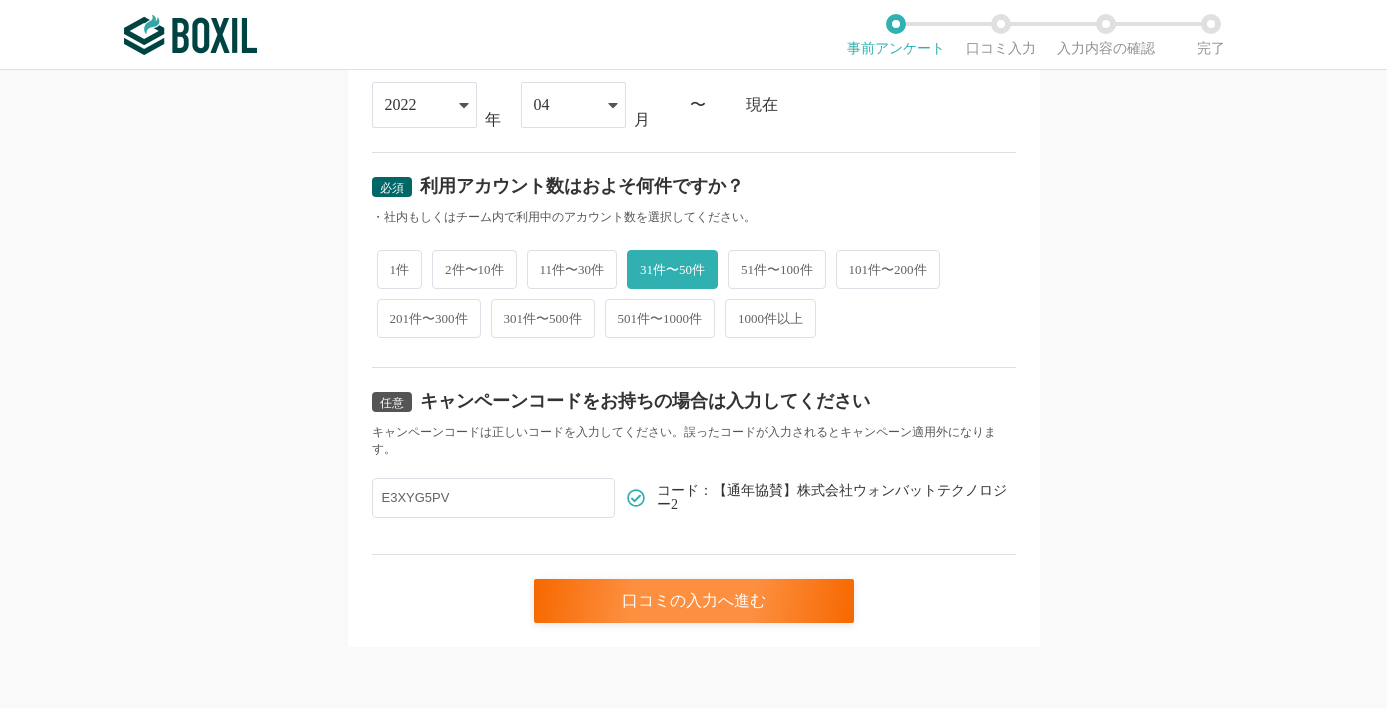scroll, scrollTop: 886, scrollLeft: 0, axis: vertical 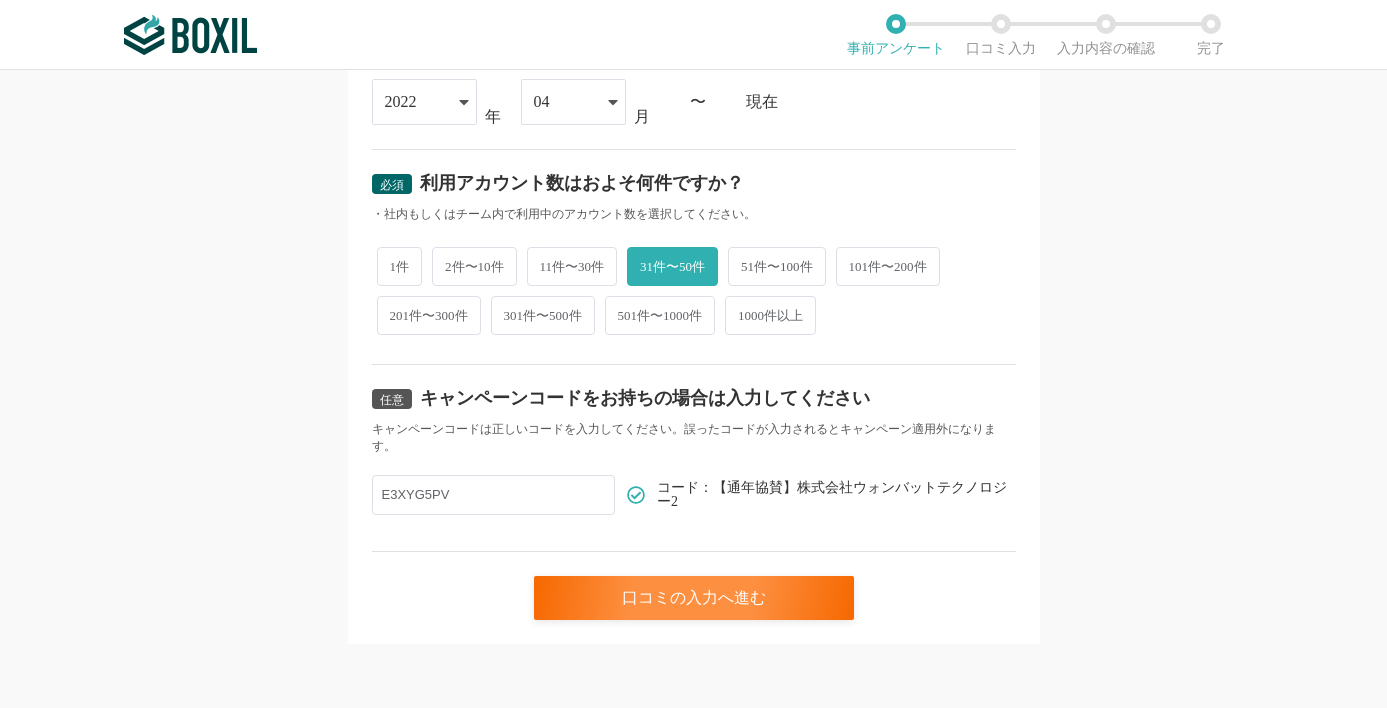 click on "2022" at bounding box center (414, 102) 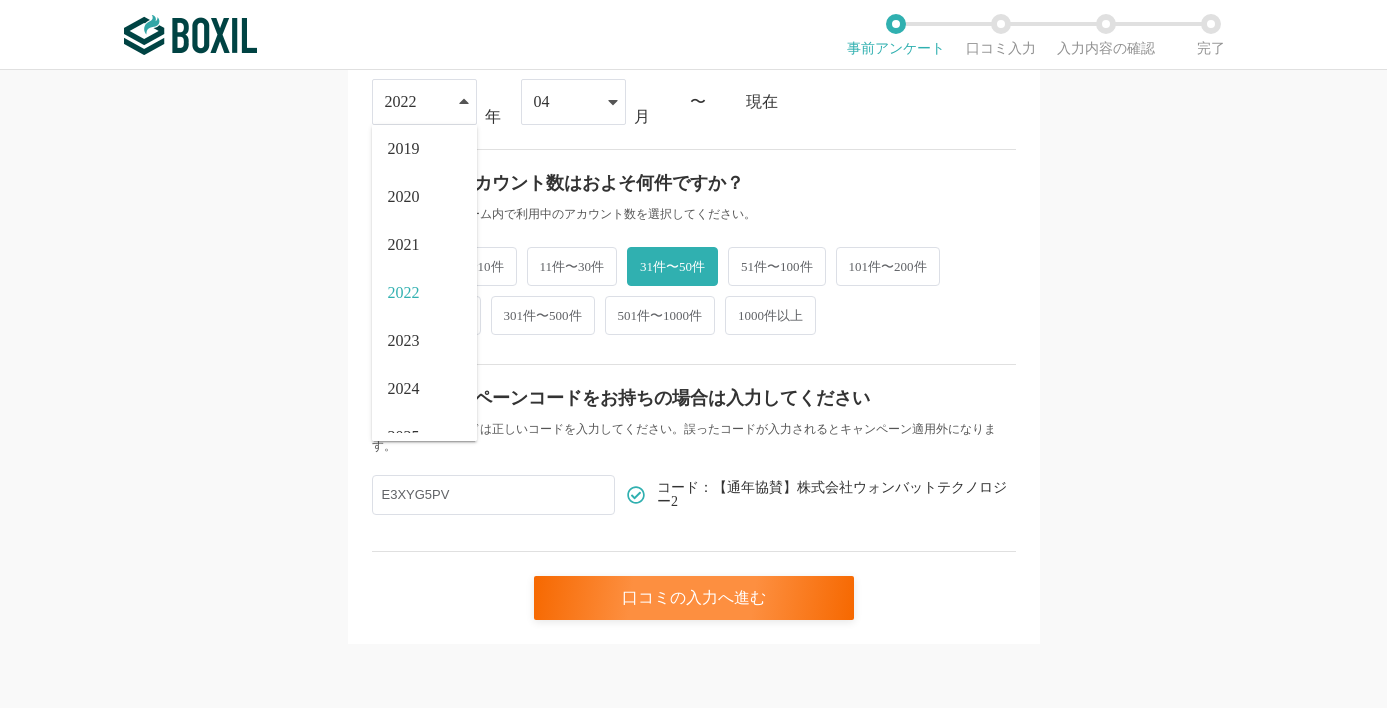 click on "2024" at bounding box center (404, 389) 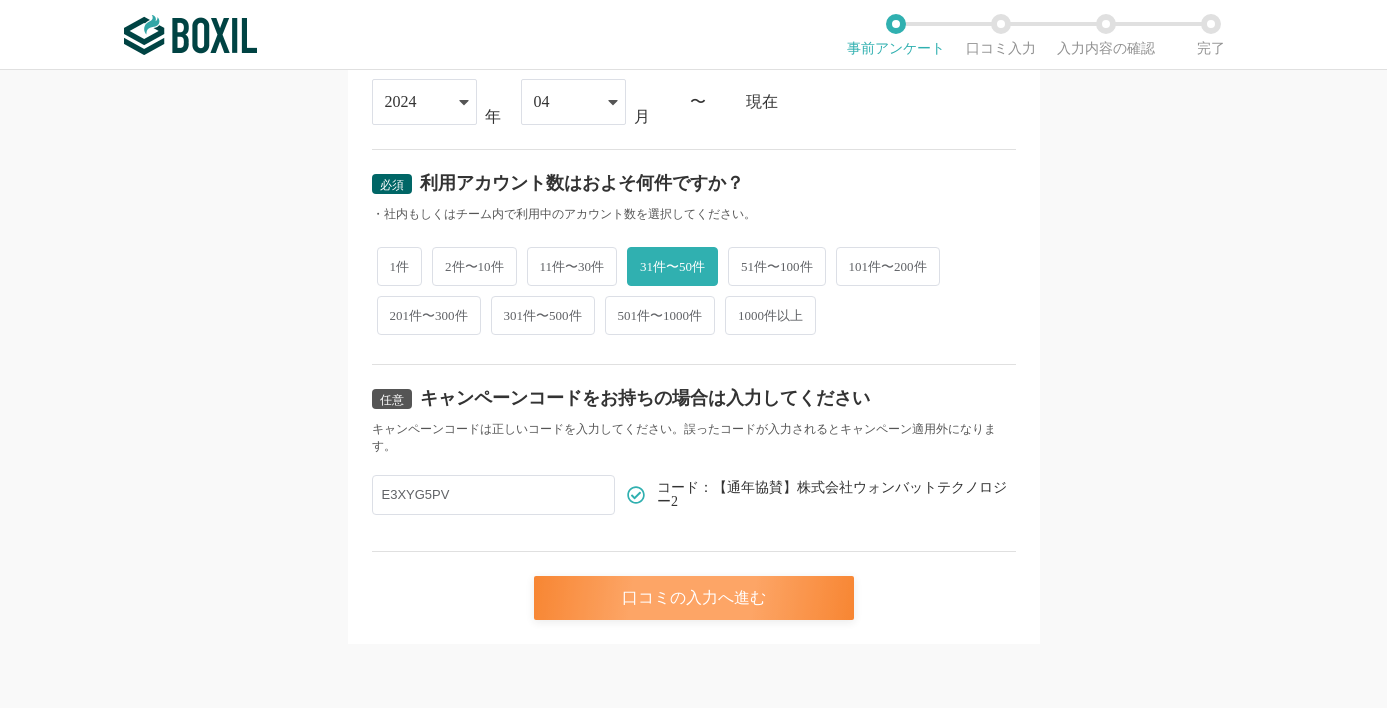 click on "口コミの入力へ進む" at bounding box center (694, 598) 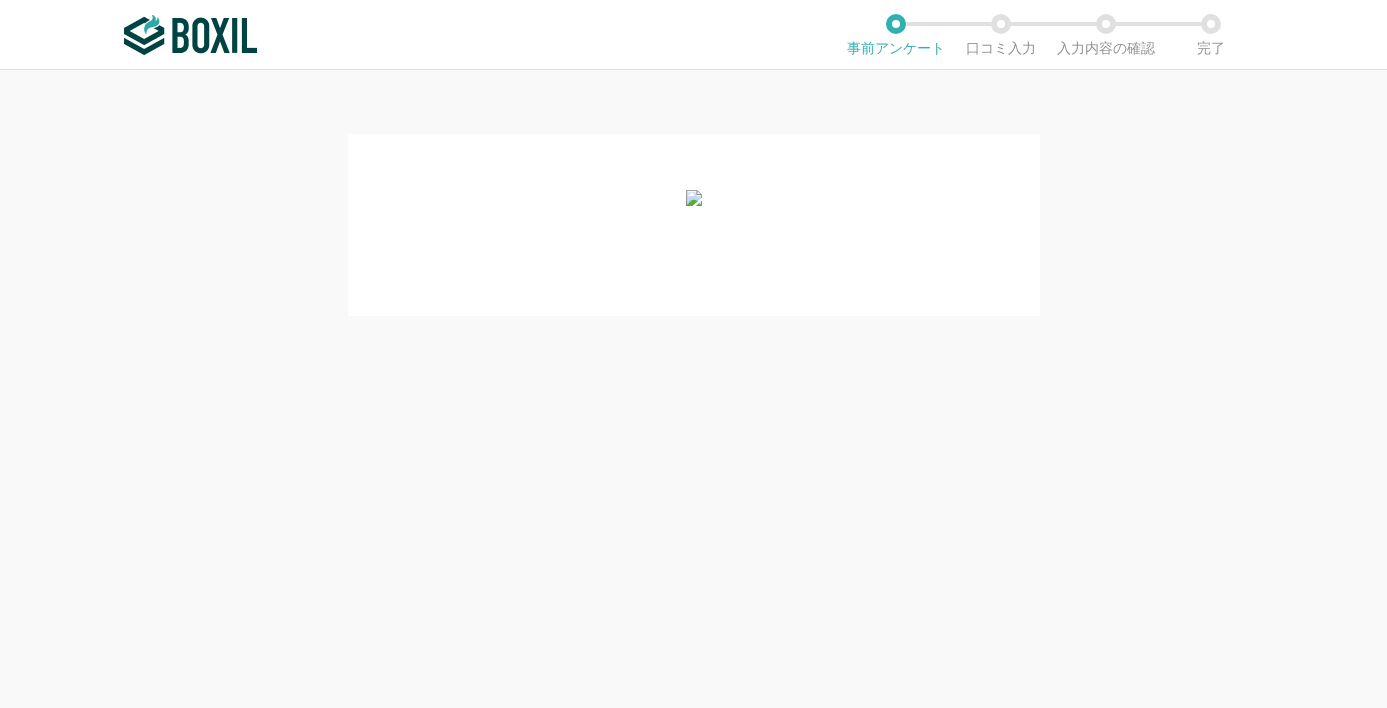 scroll, scrollTop: 0, scrollLeft: 0, axis: both 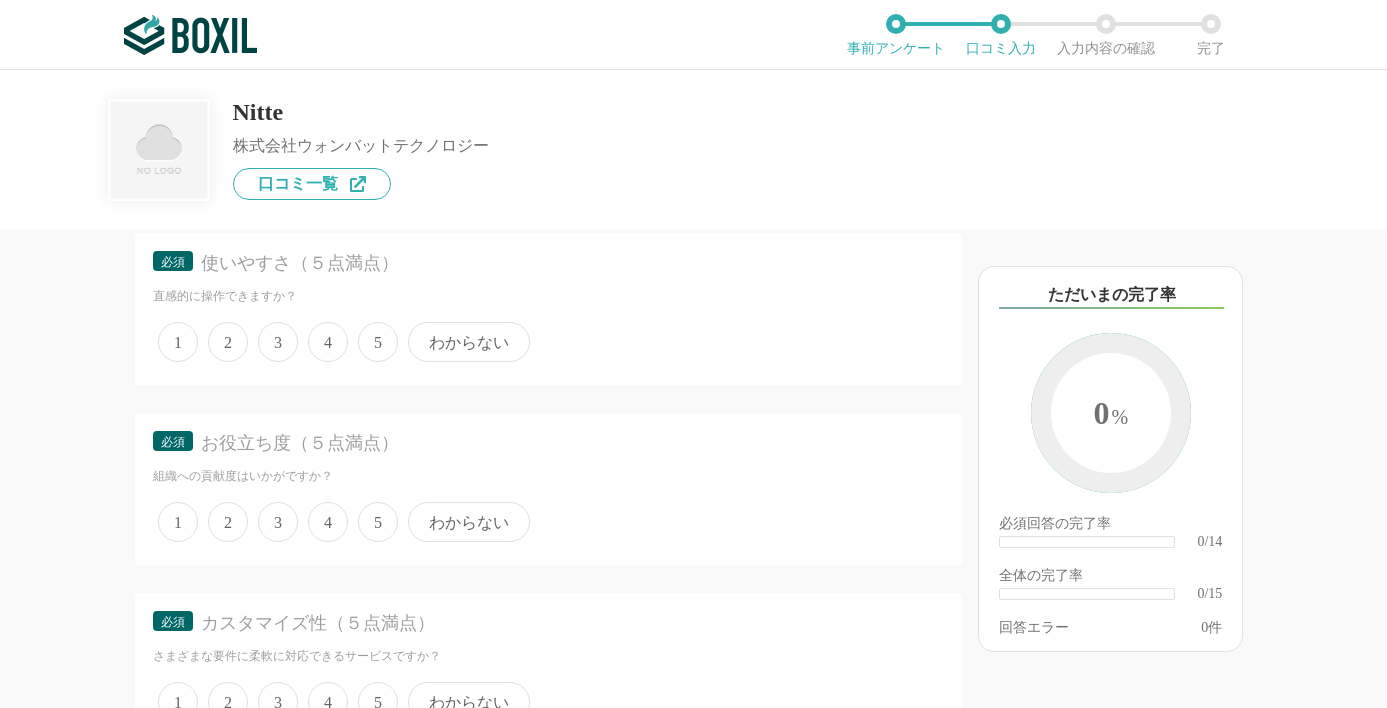 click on "4" at bounding box center [328, 342] 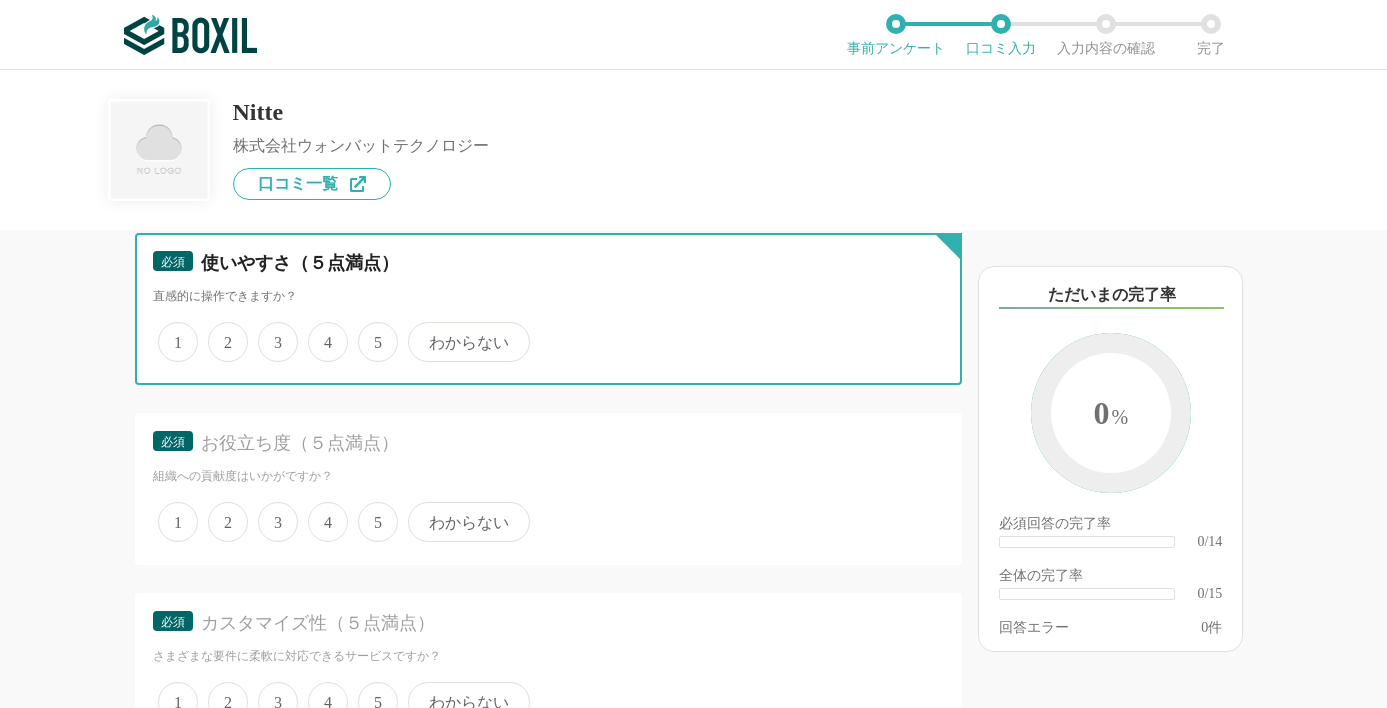 click on "4" at bounding box center [319, 331] 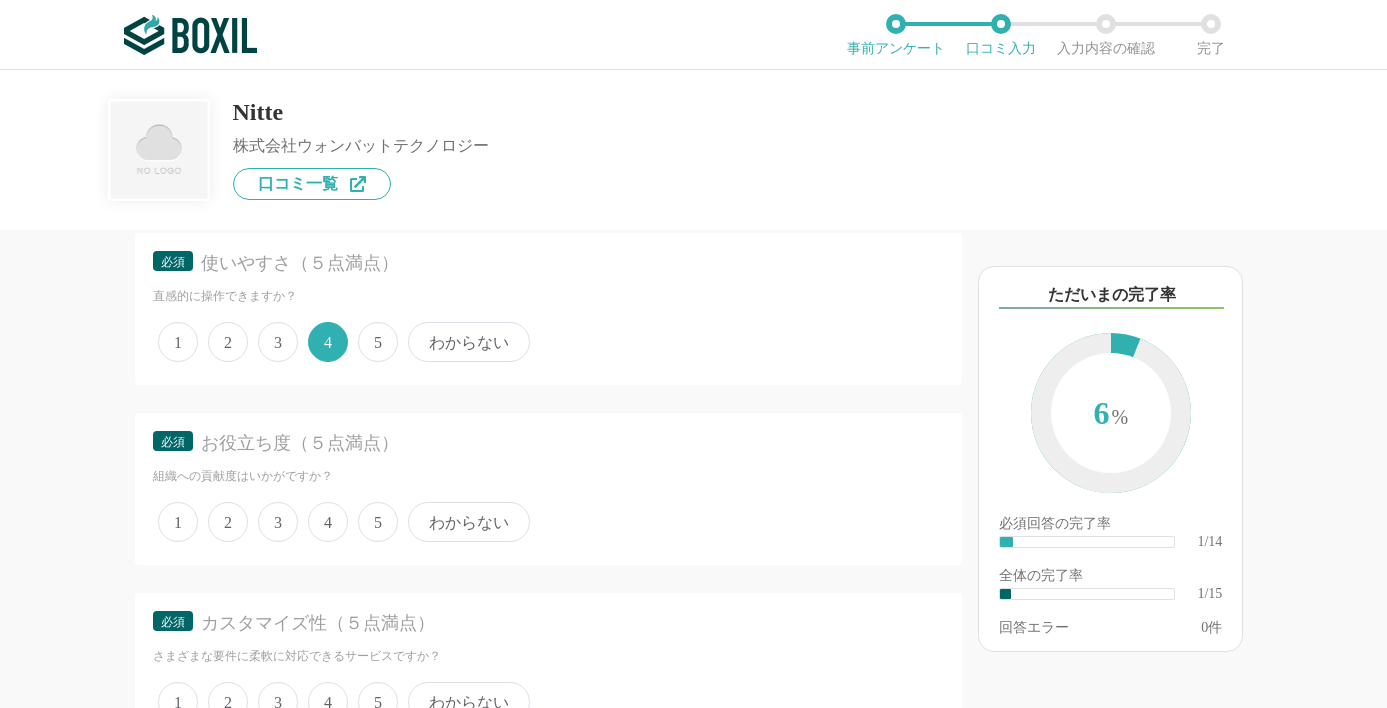 click on "5" at bounding box center [378, 522] 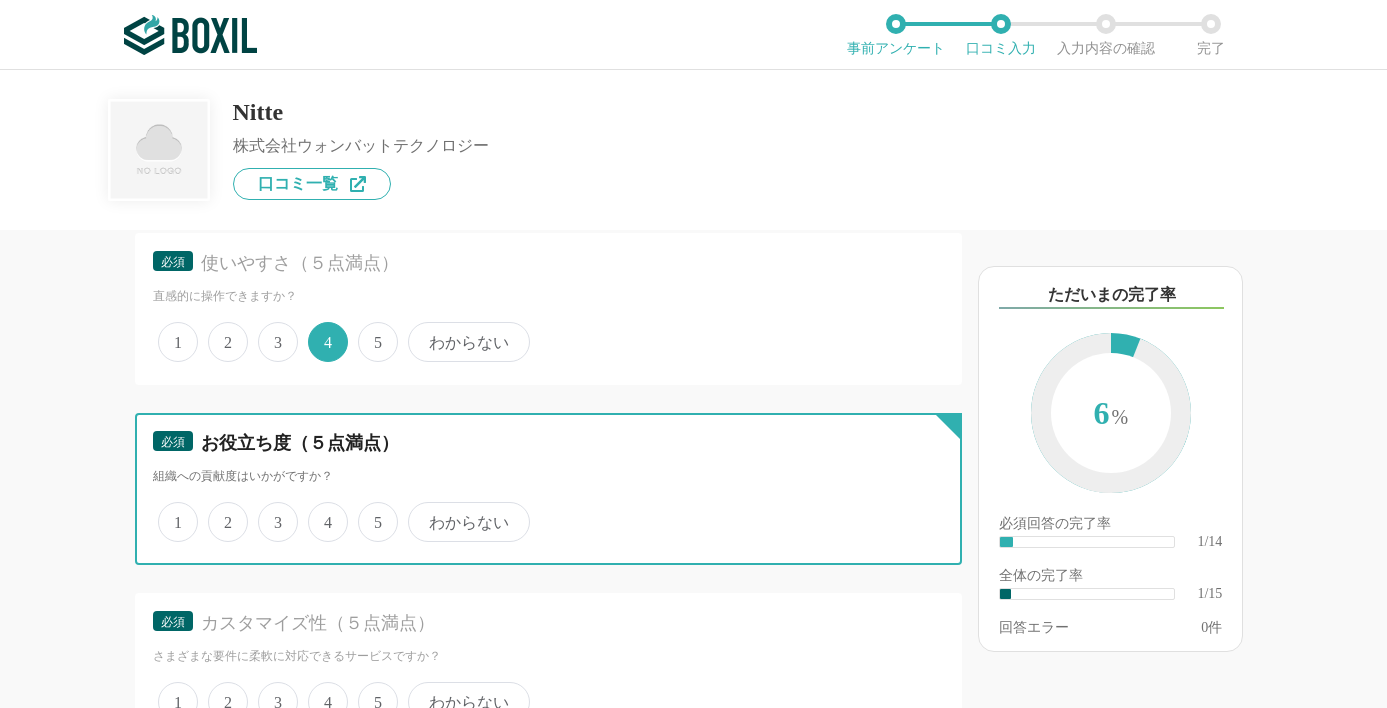 click on "5" at bounding box center (369, 511) 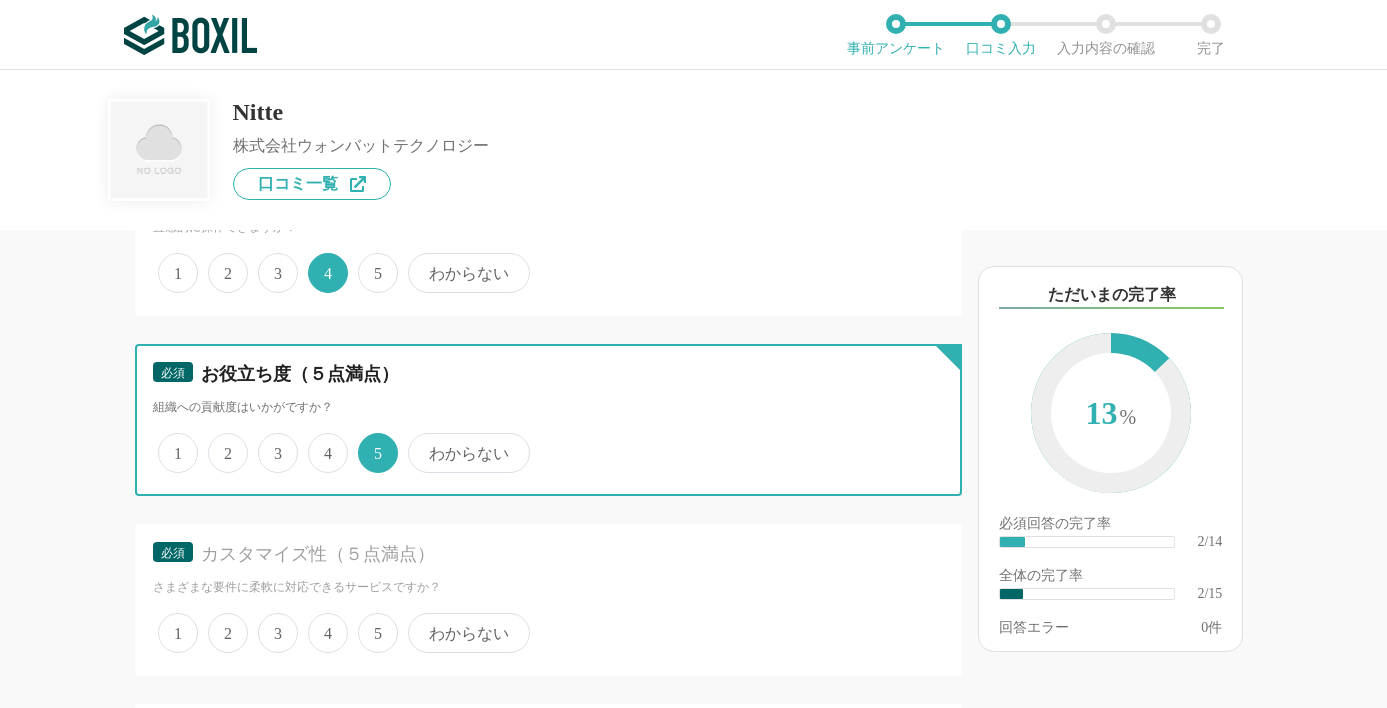 scroll, scrollTop: 500, scrollLeft: 0, axis: vertical 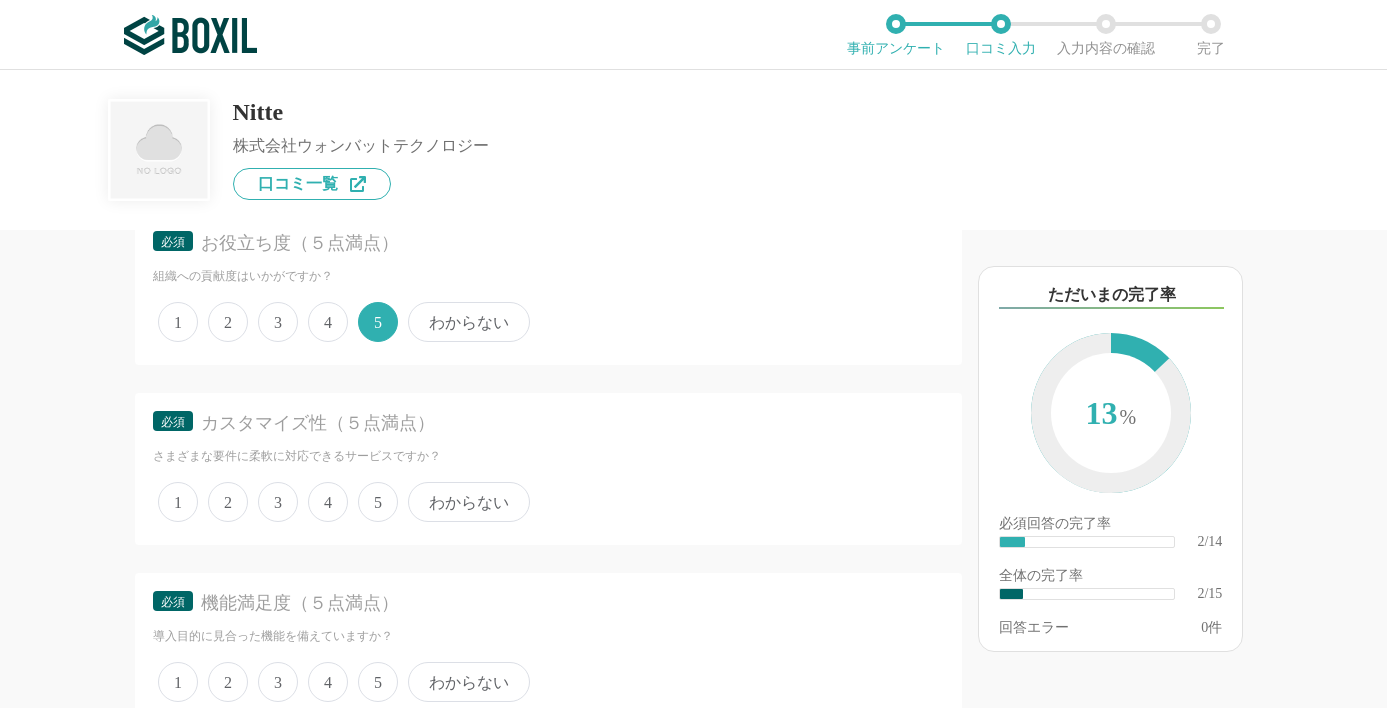 click on "3" at bounding box center [278, 502] 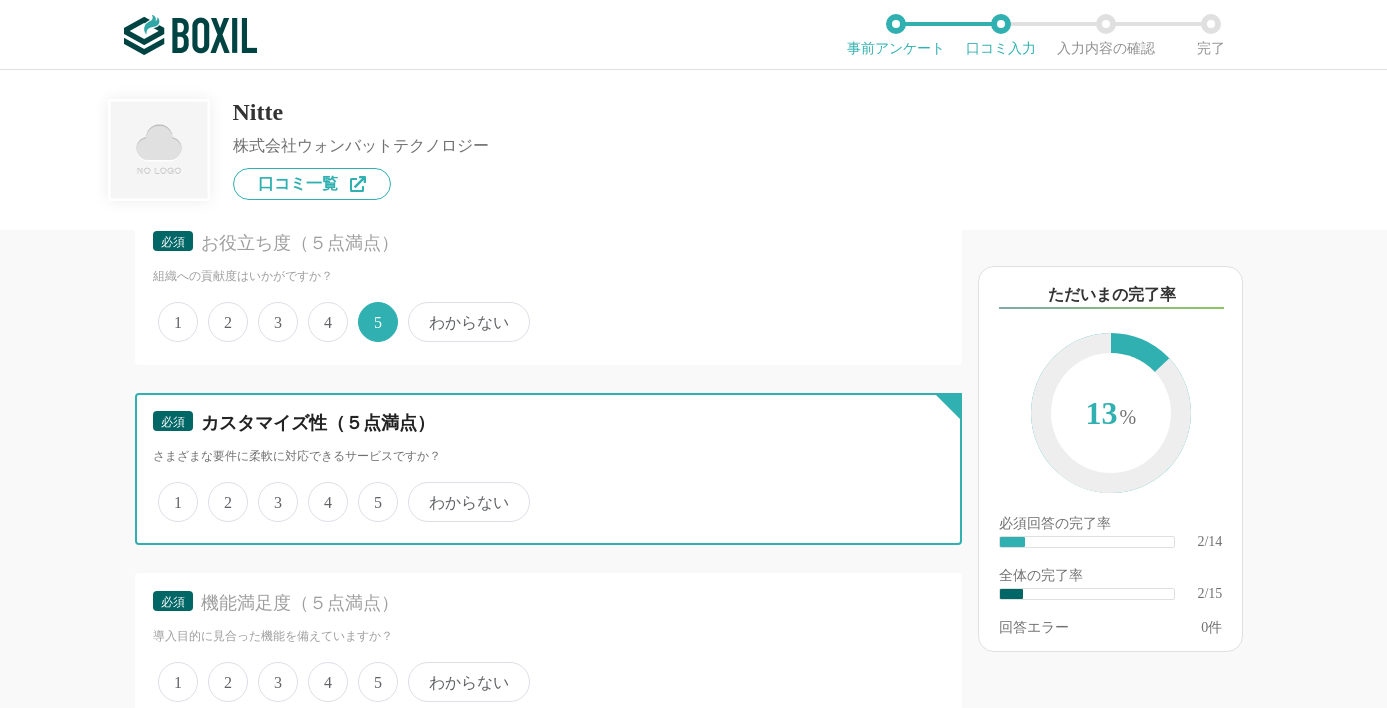click on "3" at bounding box center [269, 491] 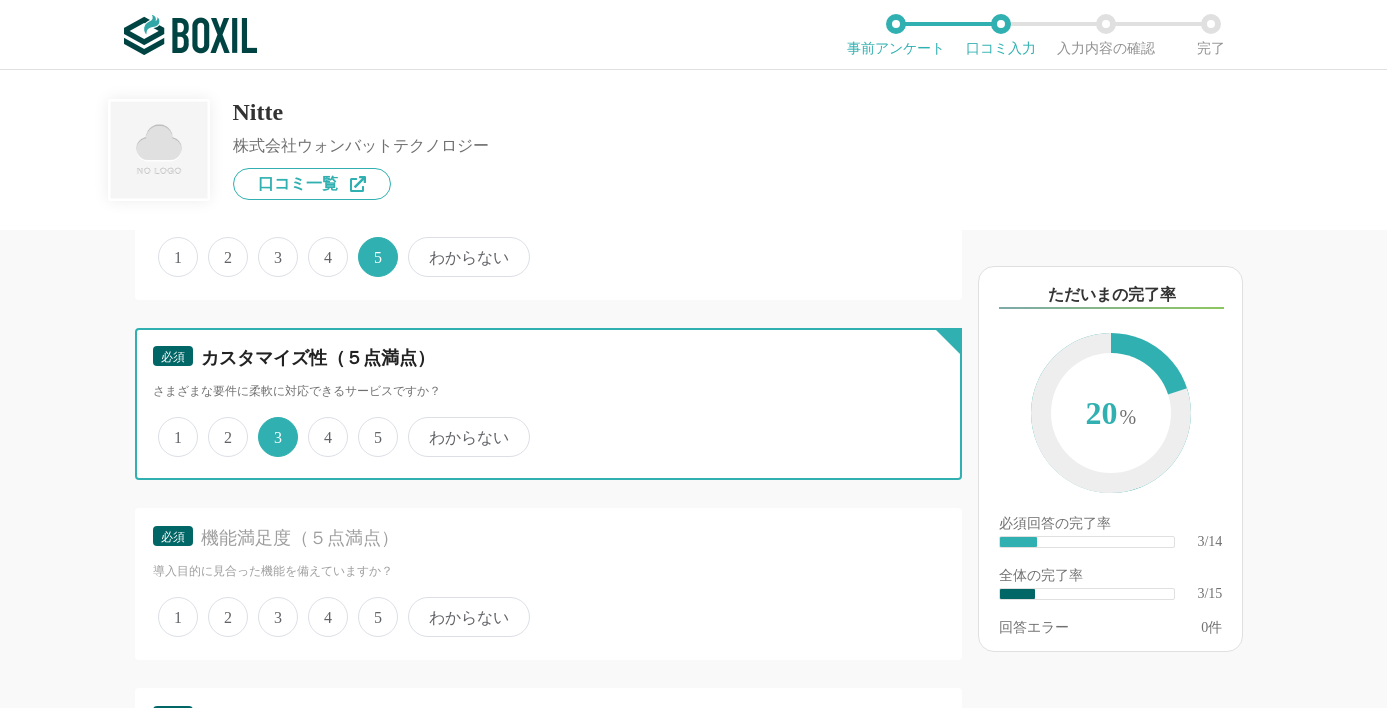 scroll, scrollTop: 600, scrollLeft: 0, axis: vertical 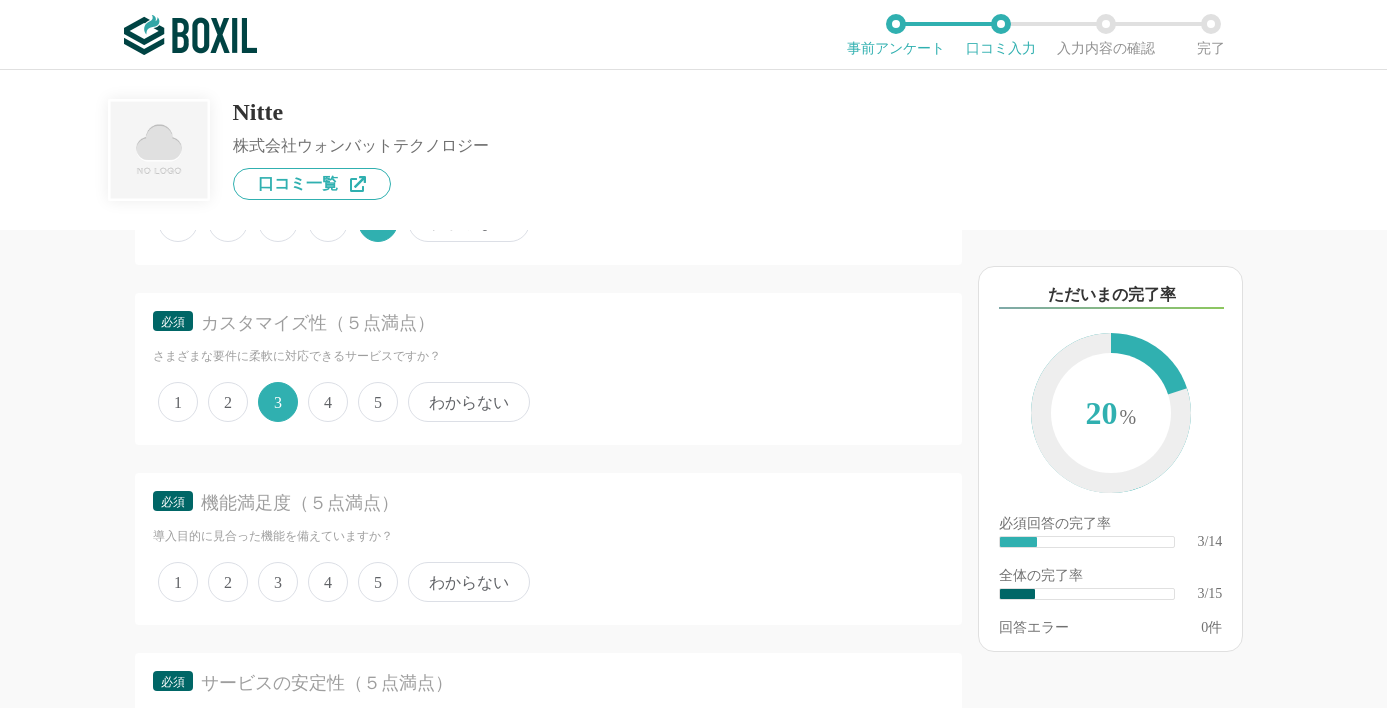 click on "4" at bounding box center (328, 582) 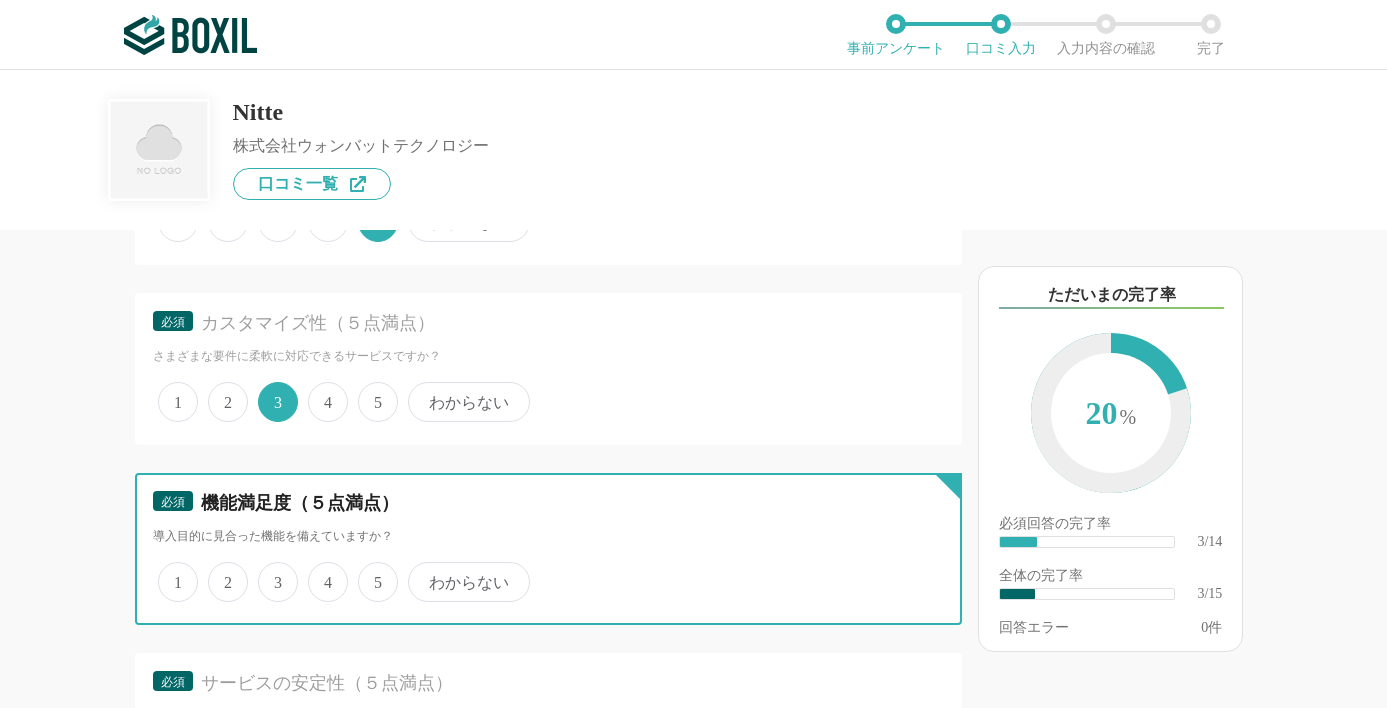 click on "4" at bounding box center [319, 571] 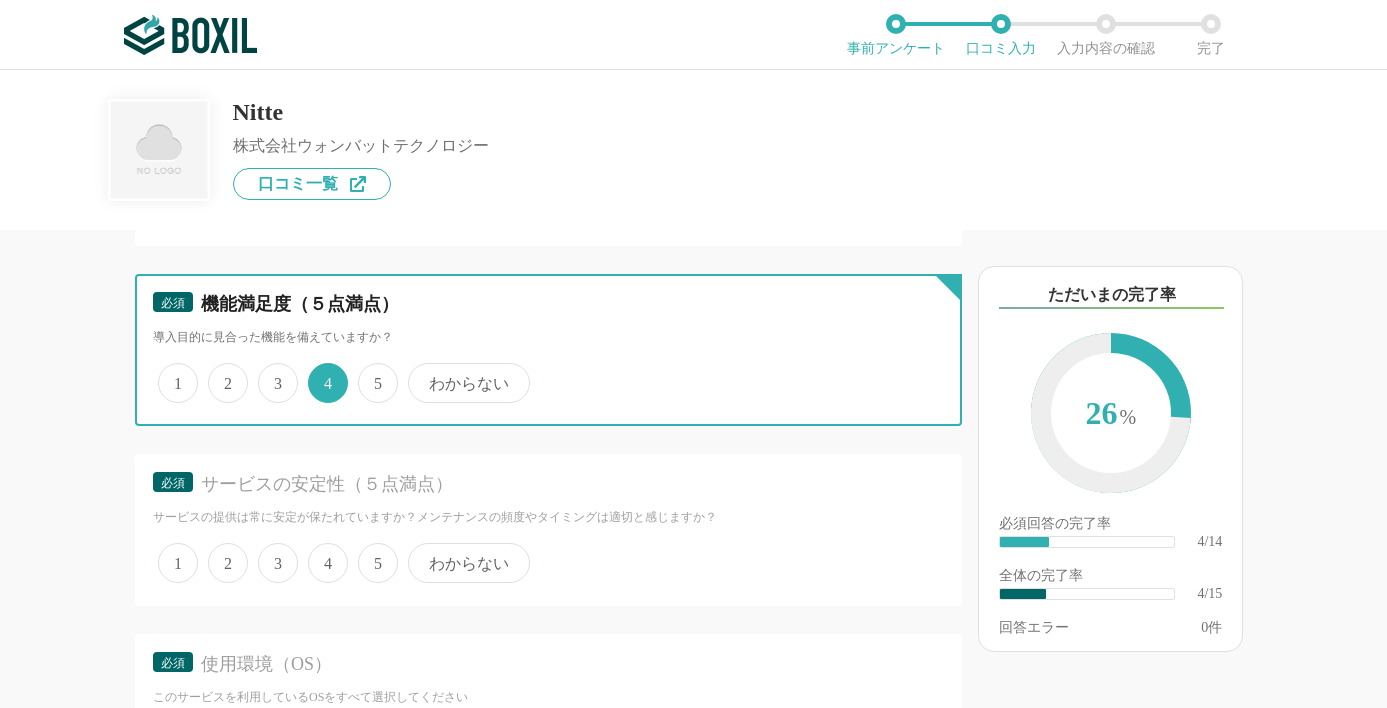 scroll, scrollTop: 800, scrollLeft: 0, axis: vertical 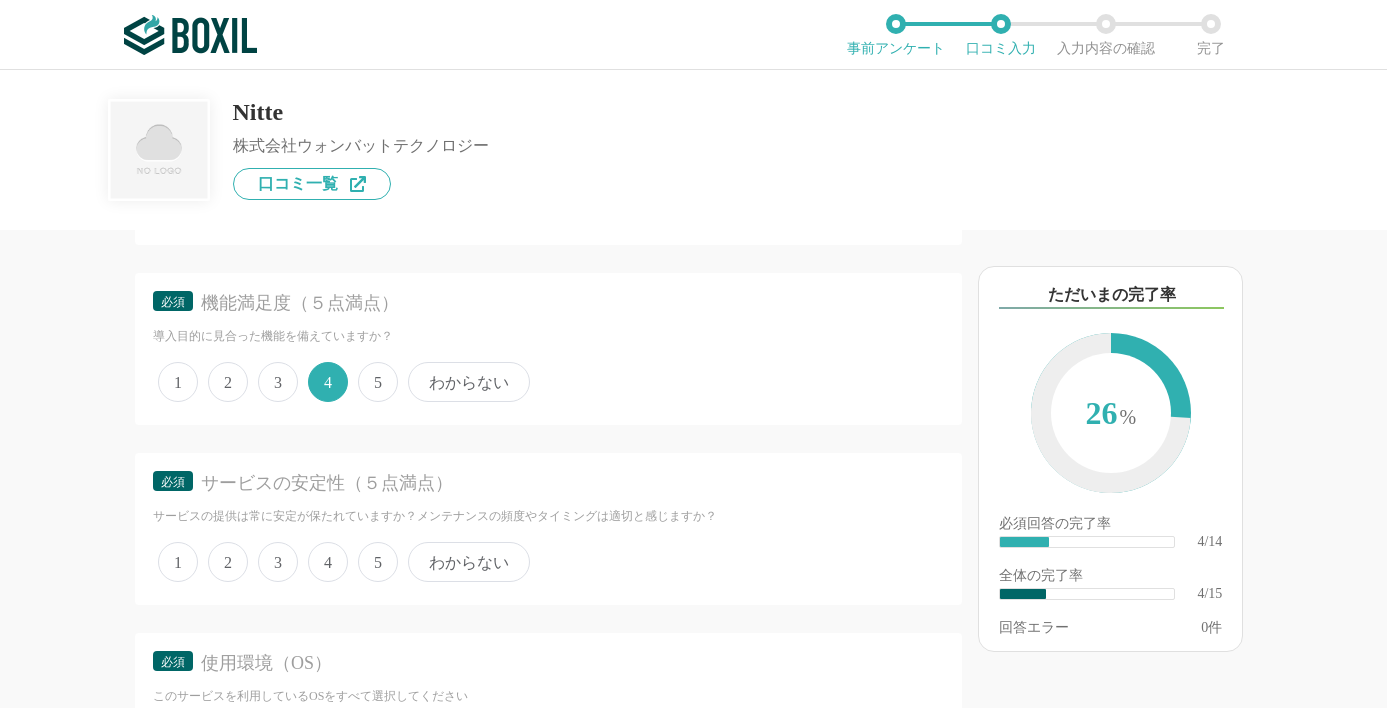 click on "4" at bounding box center [328, 562] 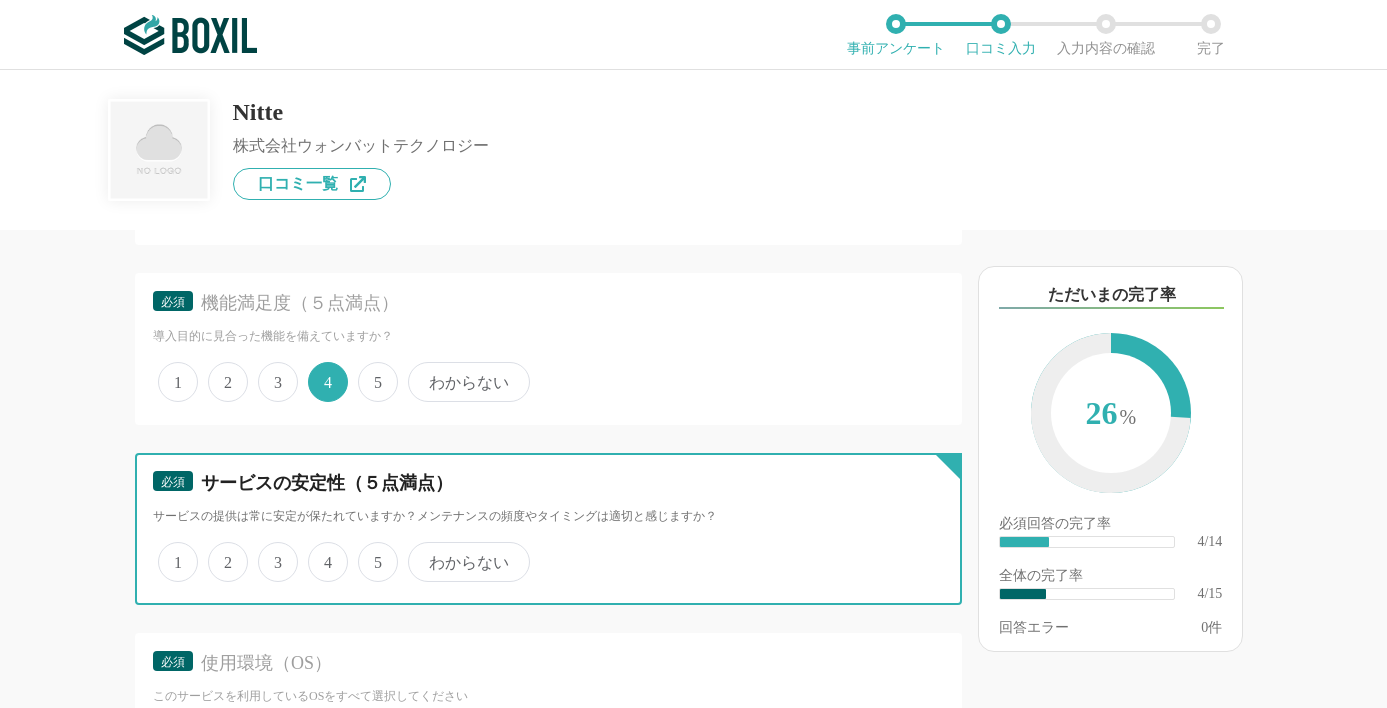 click on "4" at bounding box center (319, 551) 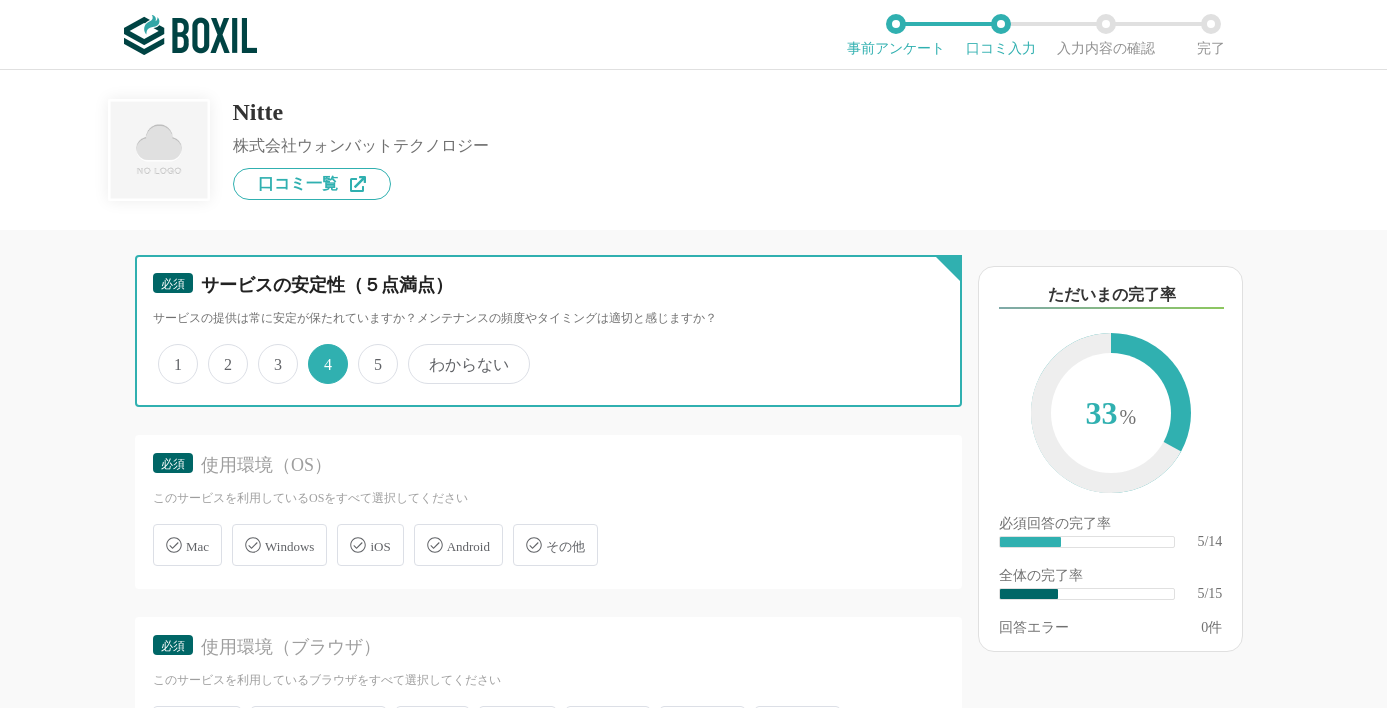 scroll, scrollTop: 1000, scrollLeft: 0, axis: vertical 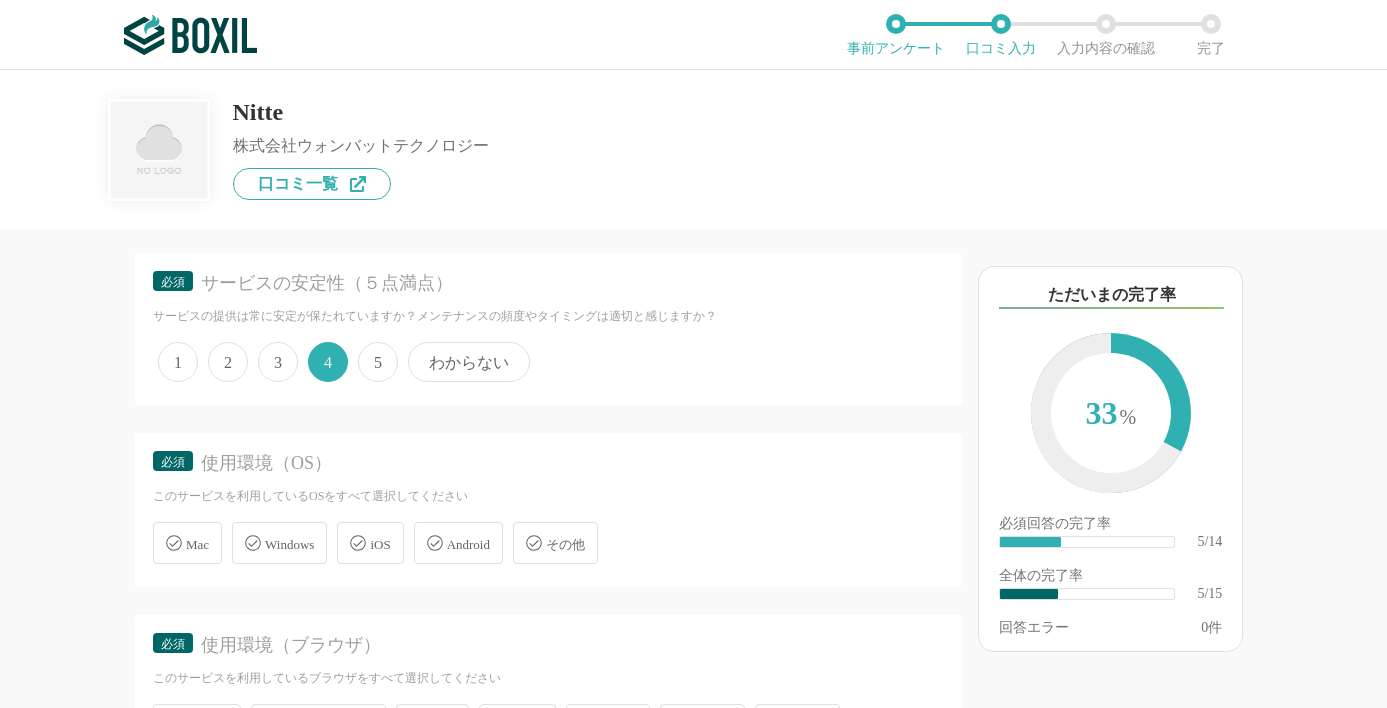 click on "Windows" at bounding box center (289, 544) 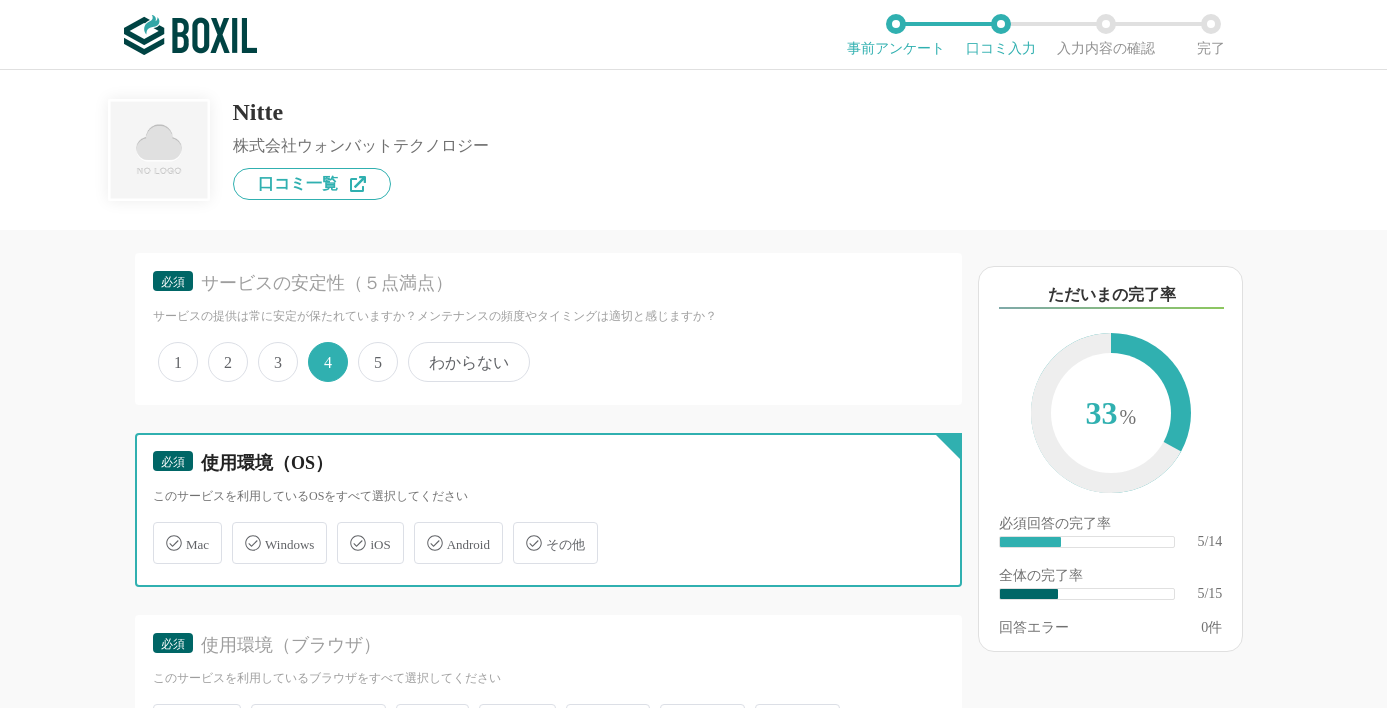 click on "Windows" at bounding box center [242, 531] 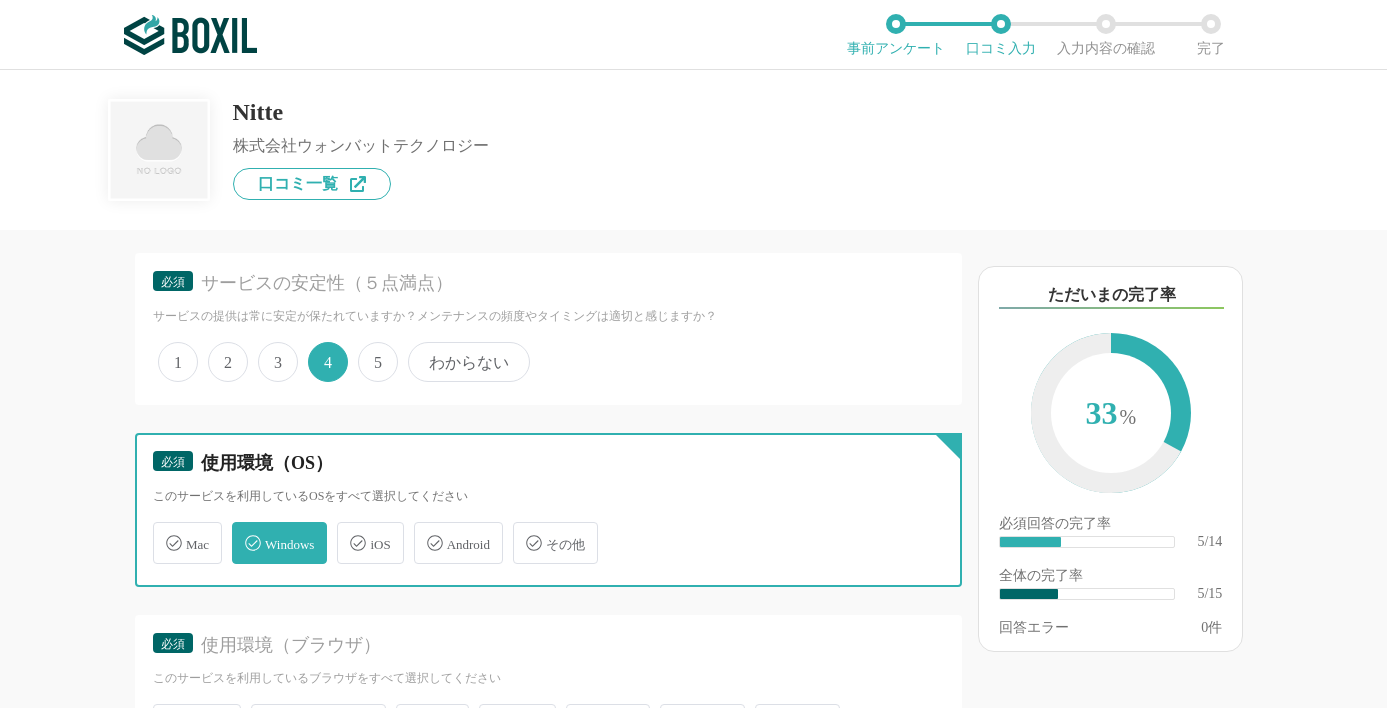 checkbox on "true" 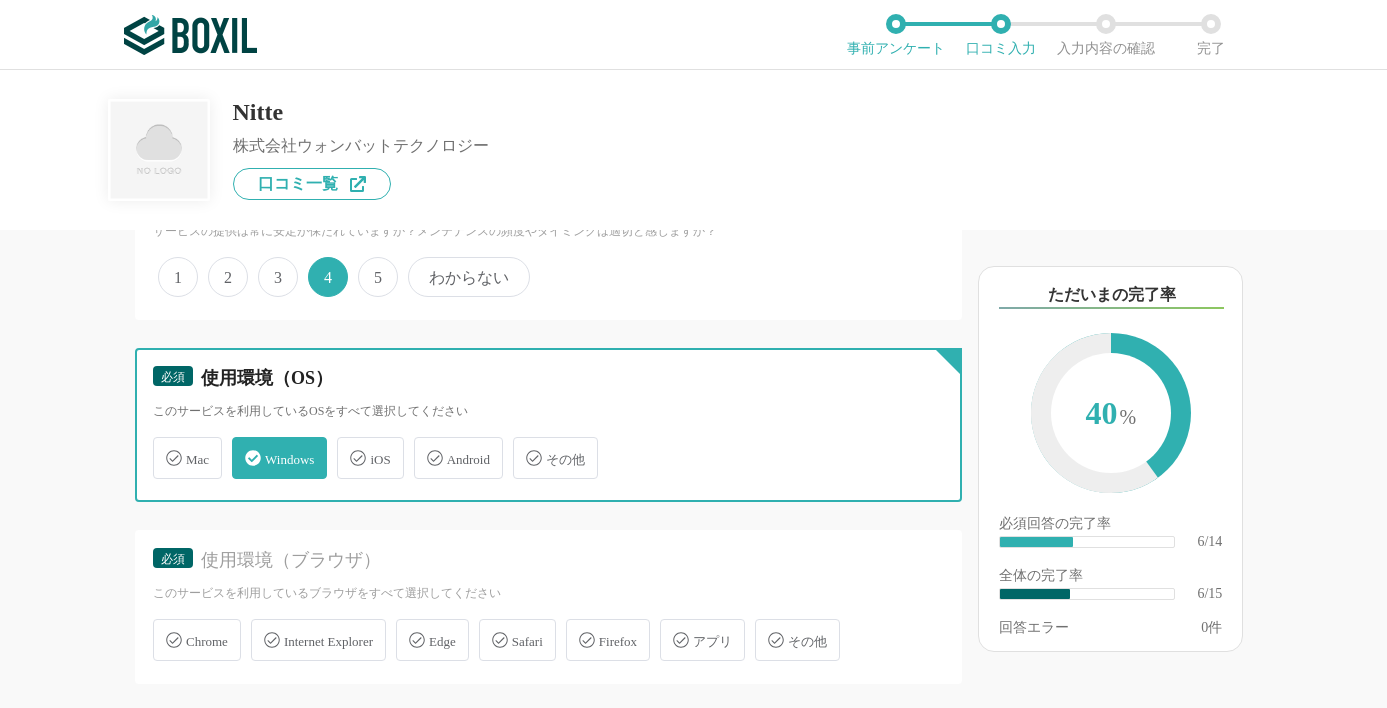 scroll, scrollTop: 1200, scrollLeft: 0, axis: vertical 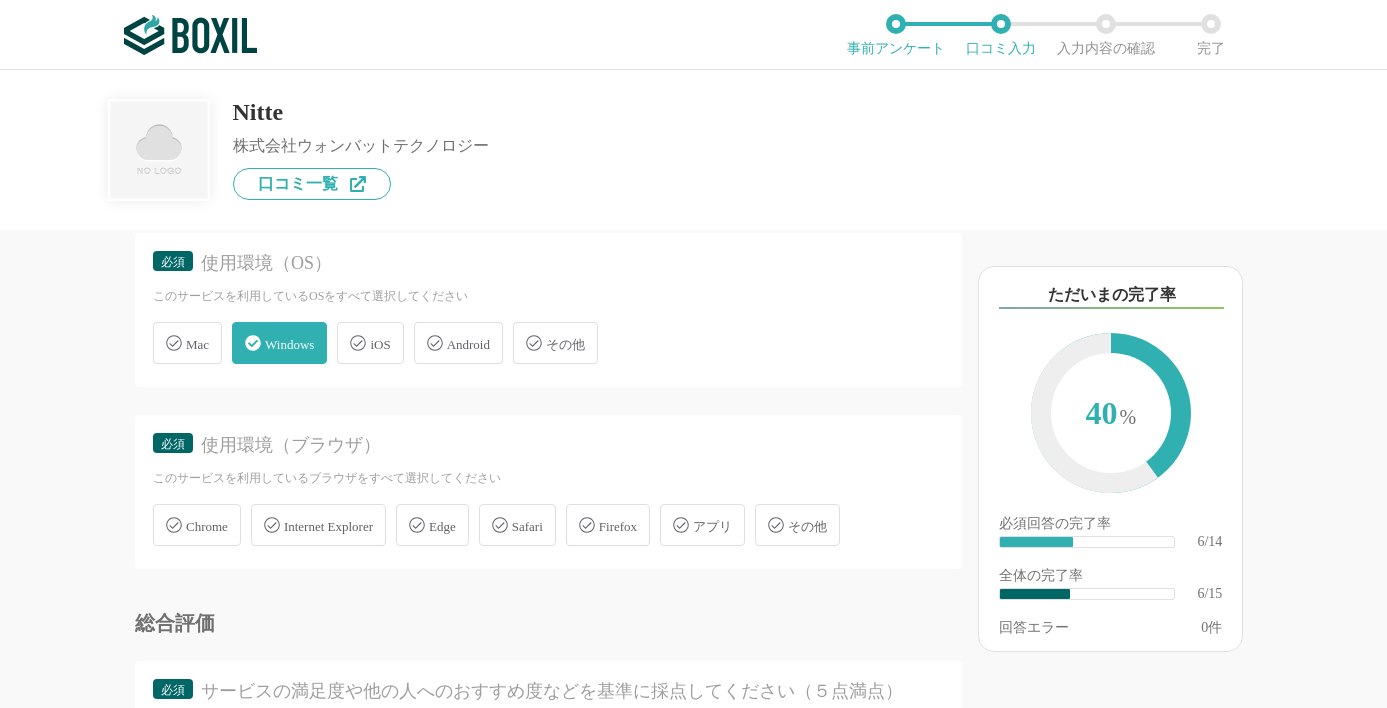 click on "Chrome" at bounding box center (207, 526) 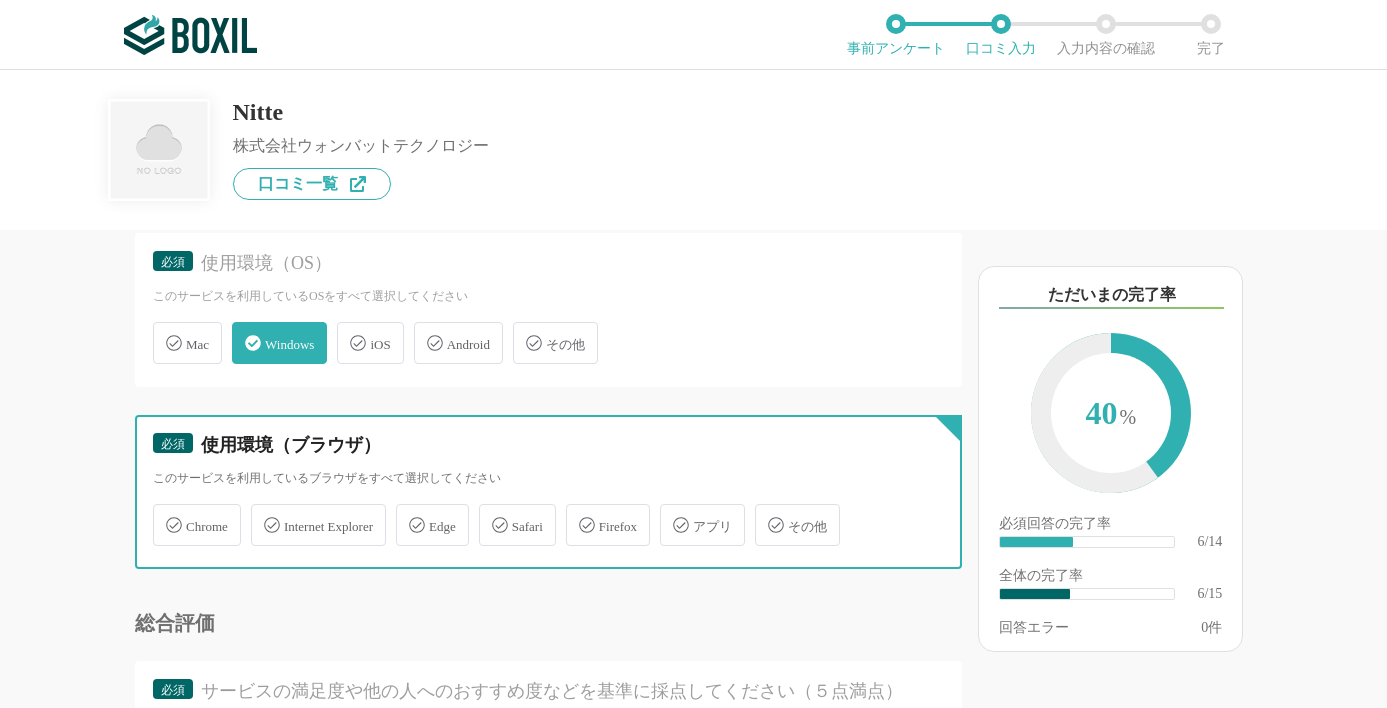 click on "Chrome" at bounding box center (163, 513) 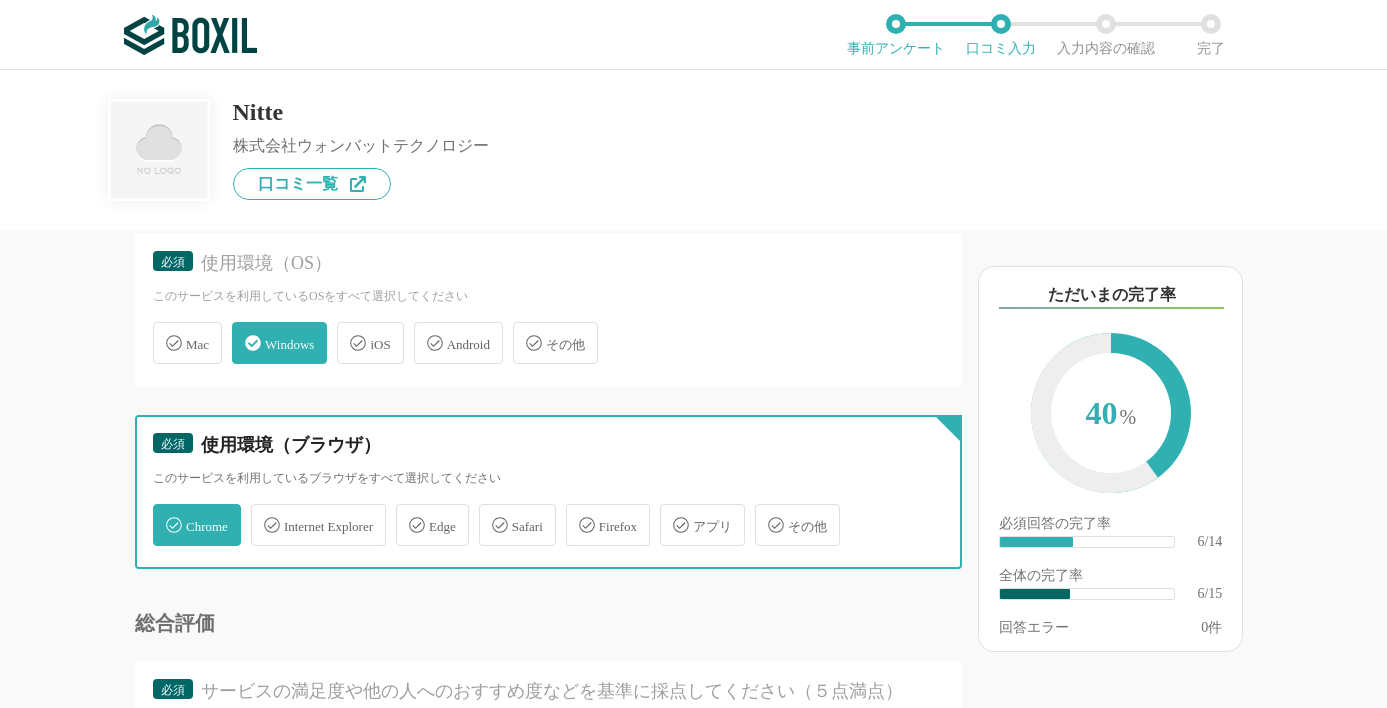 checkbox on "true" 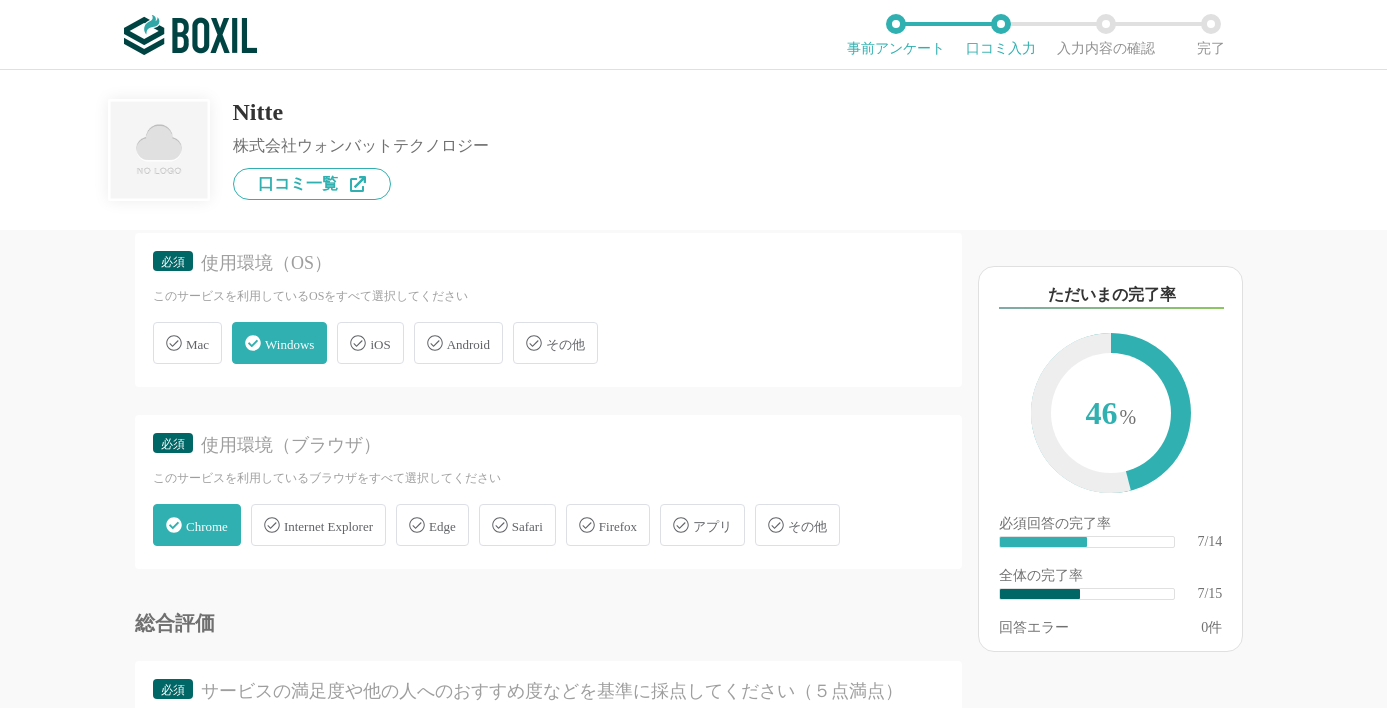 click on "Android" at bounding box center (468, 344) 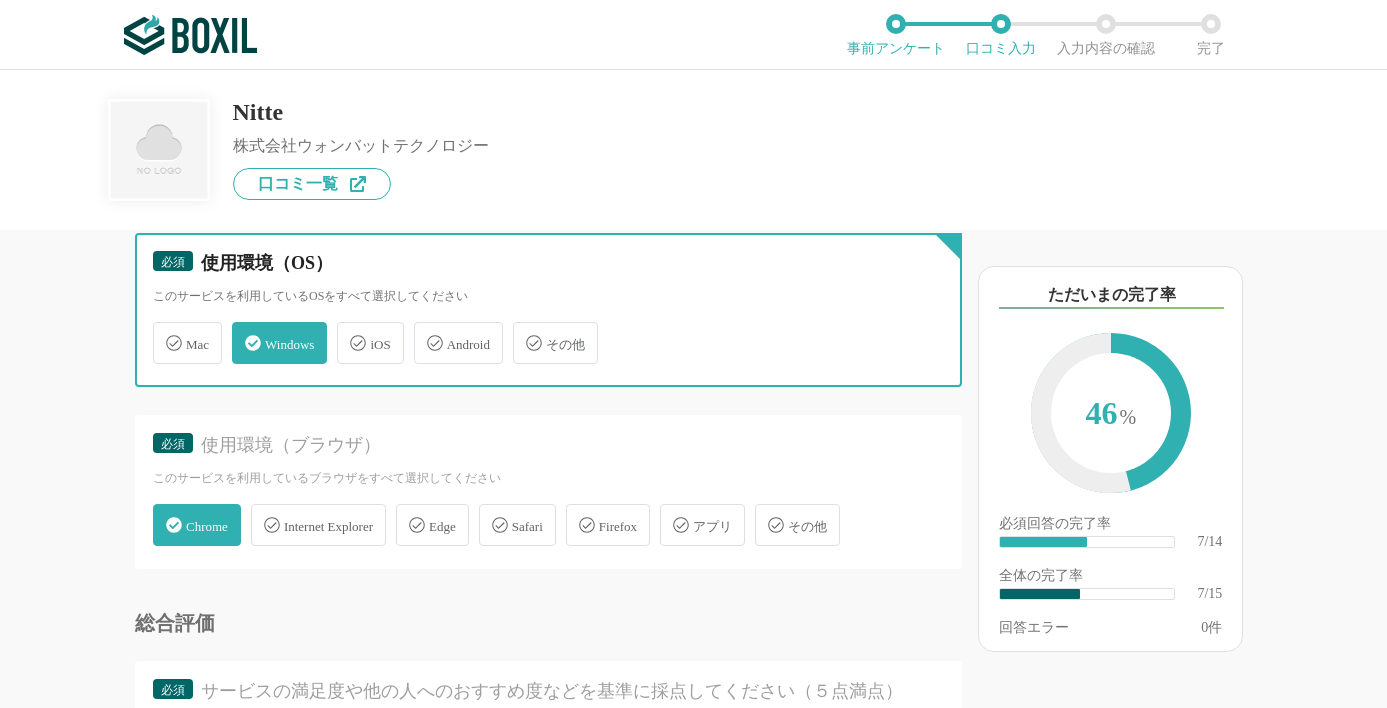 click on "Android" at bounding box center (424, 331) 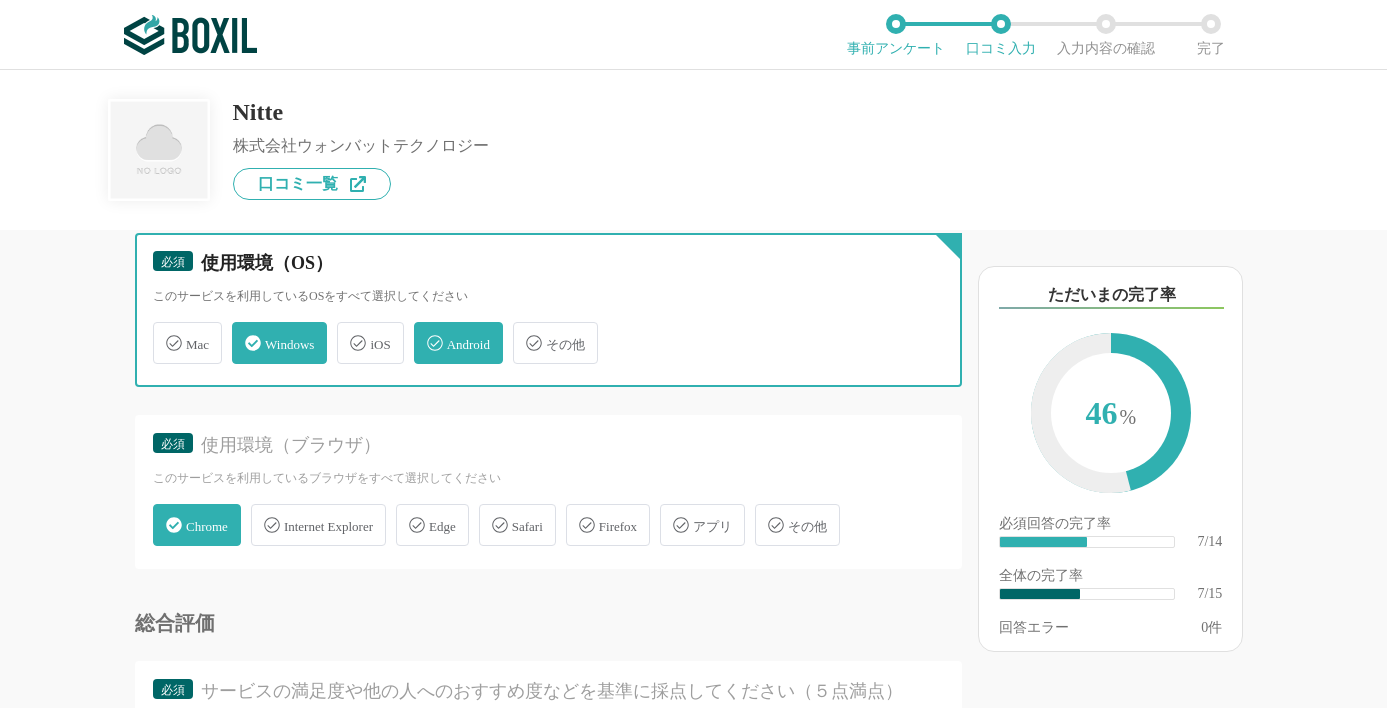 checkbox on "true" 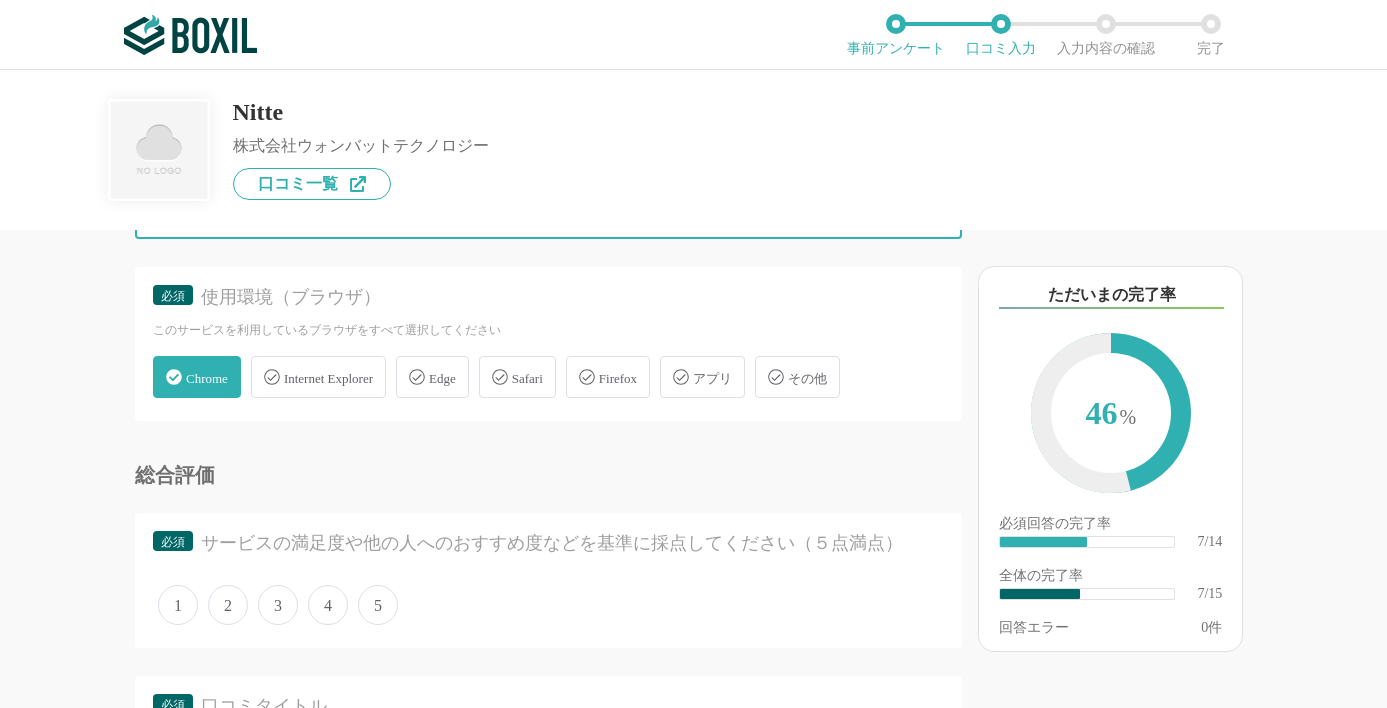scroll, scrollTop: 1400, scrollLeft: 0, axis: vertical 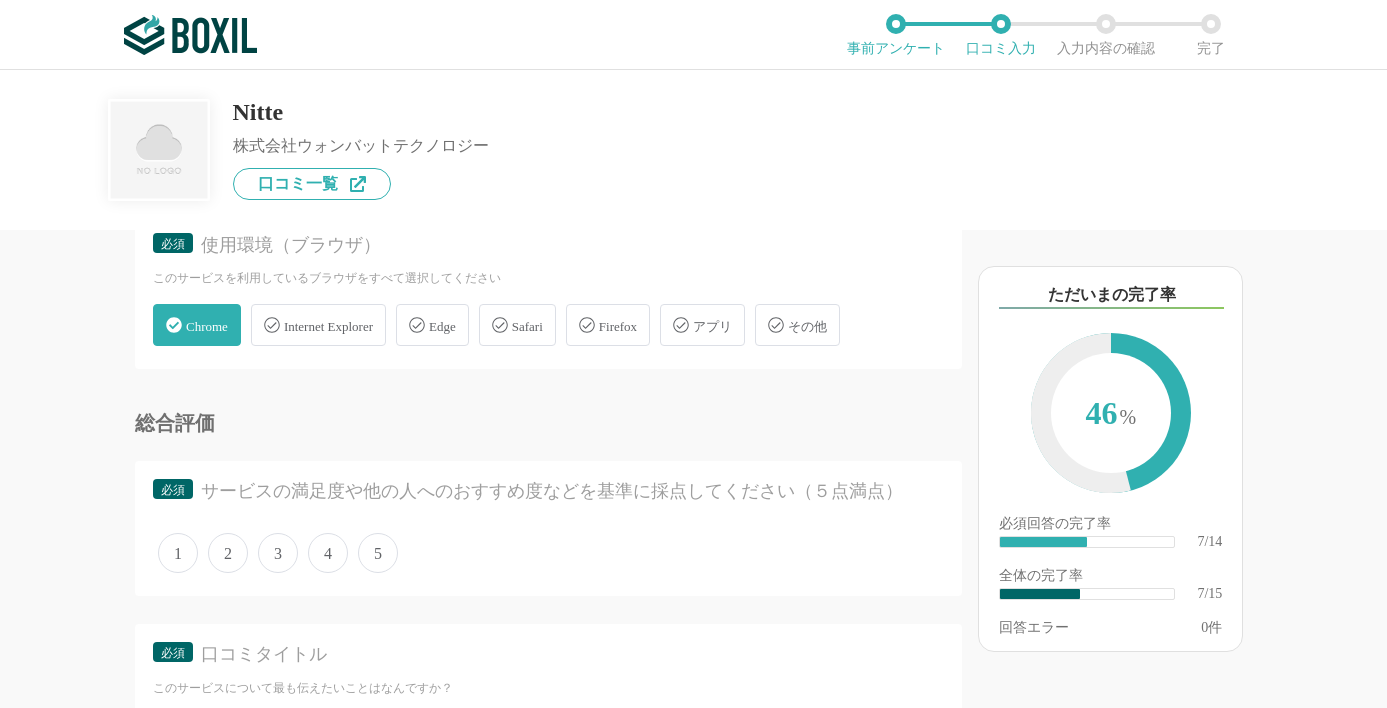 click on "Chrome Internet Explorer Edge Safari Firefox アプリ その他" at bounding box center [548, 325] 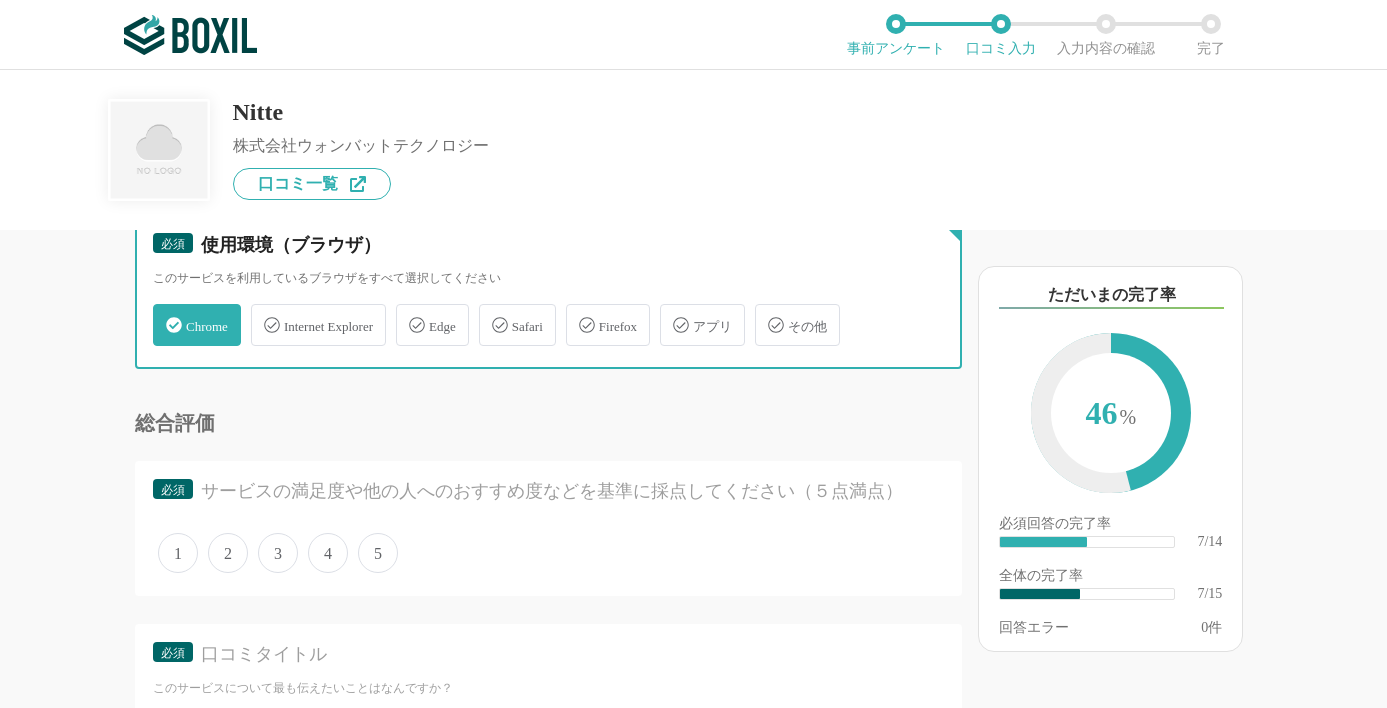 click on "アプリ" at bounding box center (670, 313) 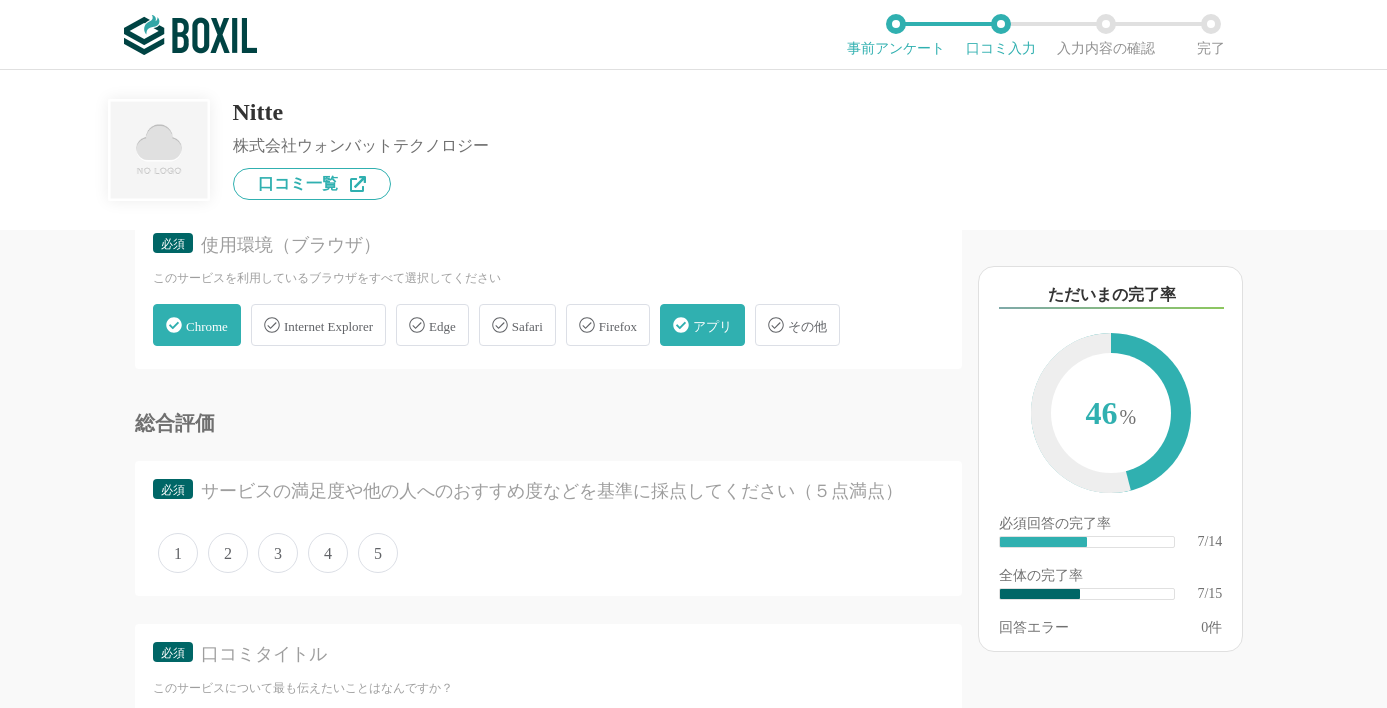 click on "4" at bounding box center [328, 553] 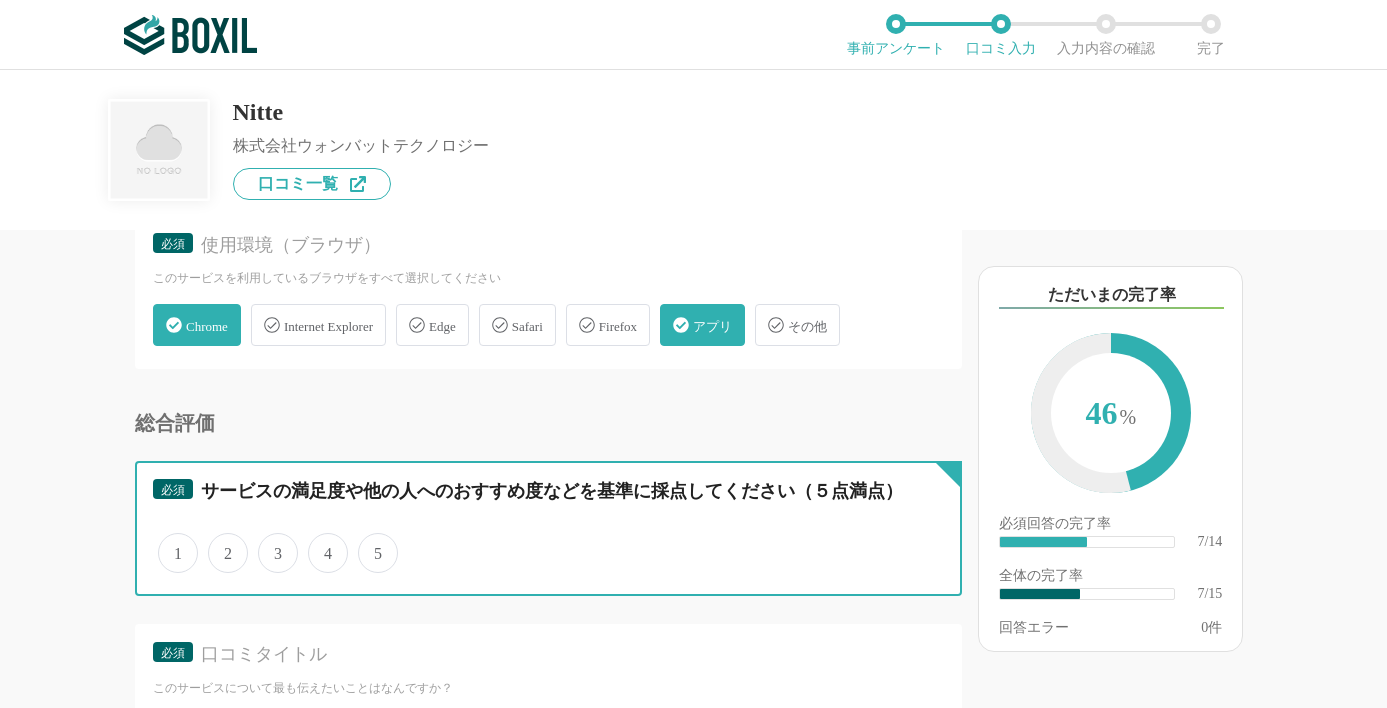 click on "4" at bounding box center [319, 542] 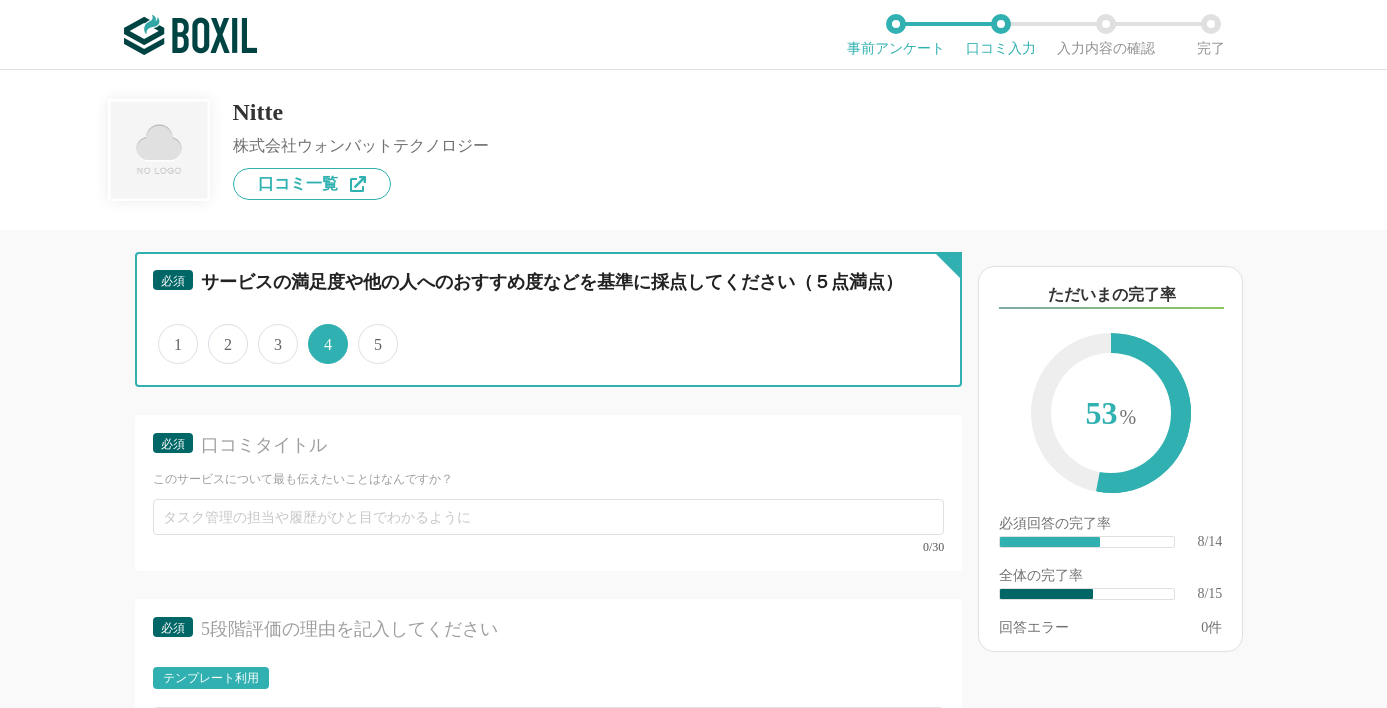 scroll, scrollTop: 1700, scrollLeft: 0, axis: vertical 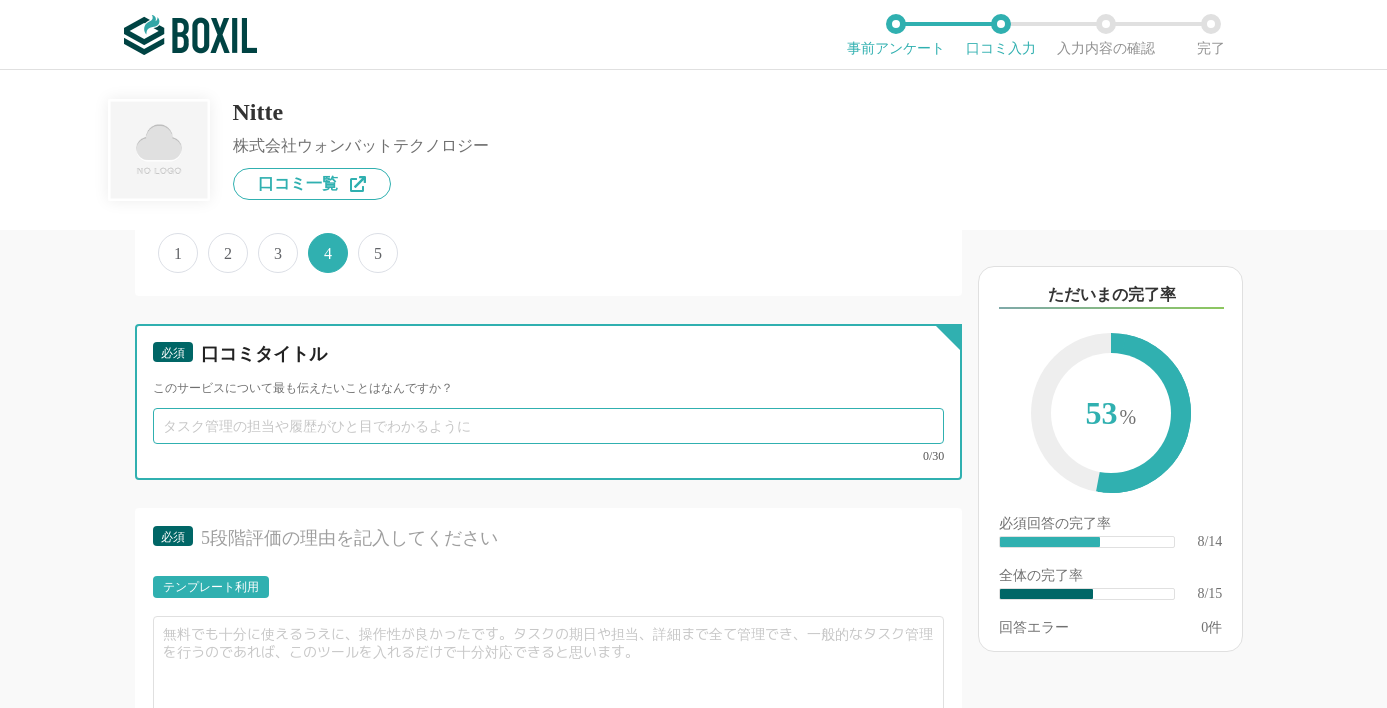 click at bounding box center (548, 426) 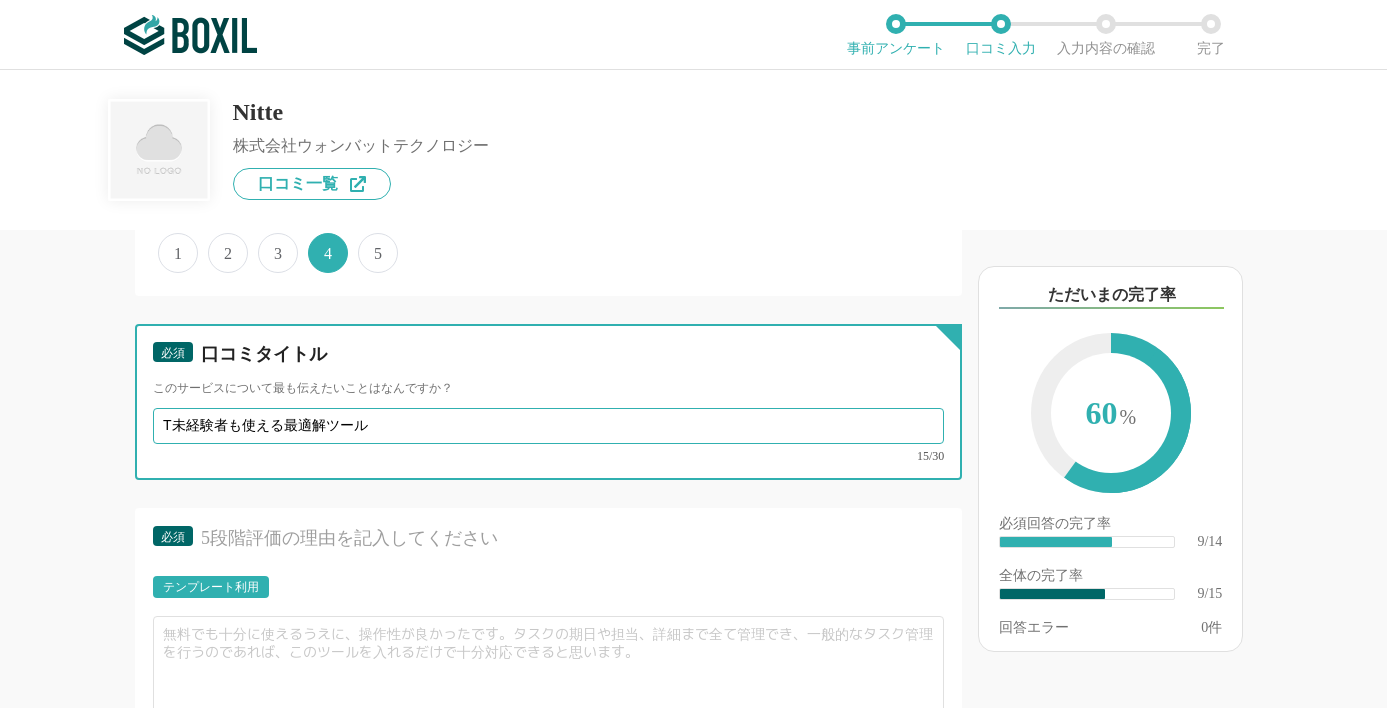 type on "T未経験者も使える最適解ツール" 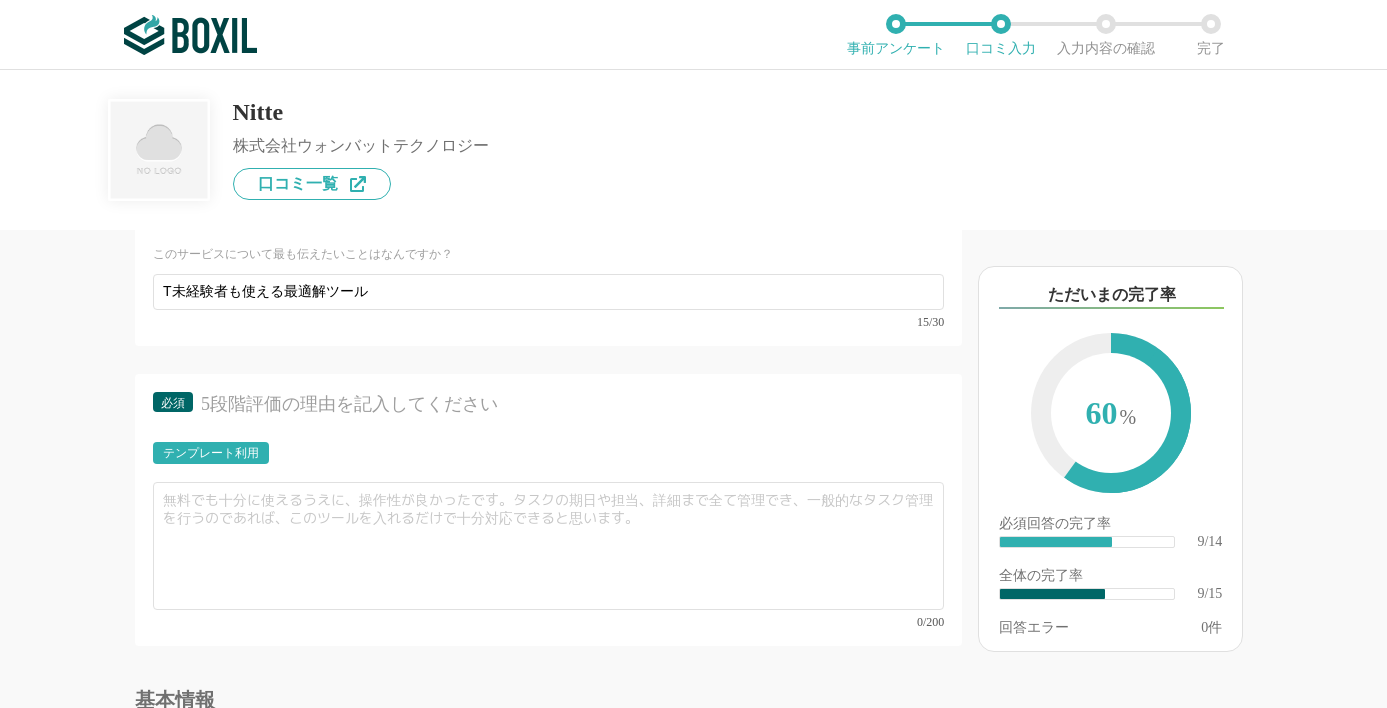 scroll, scrollTop: 1800, scrollLeft: 0, axis: vertical 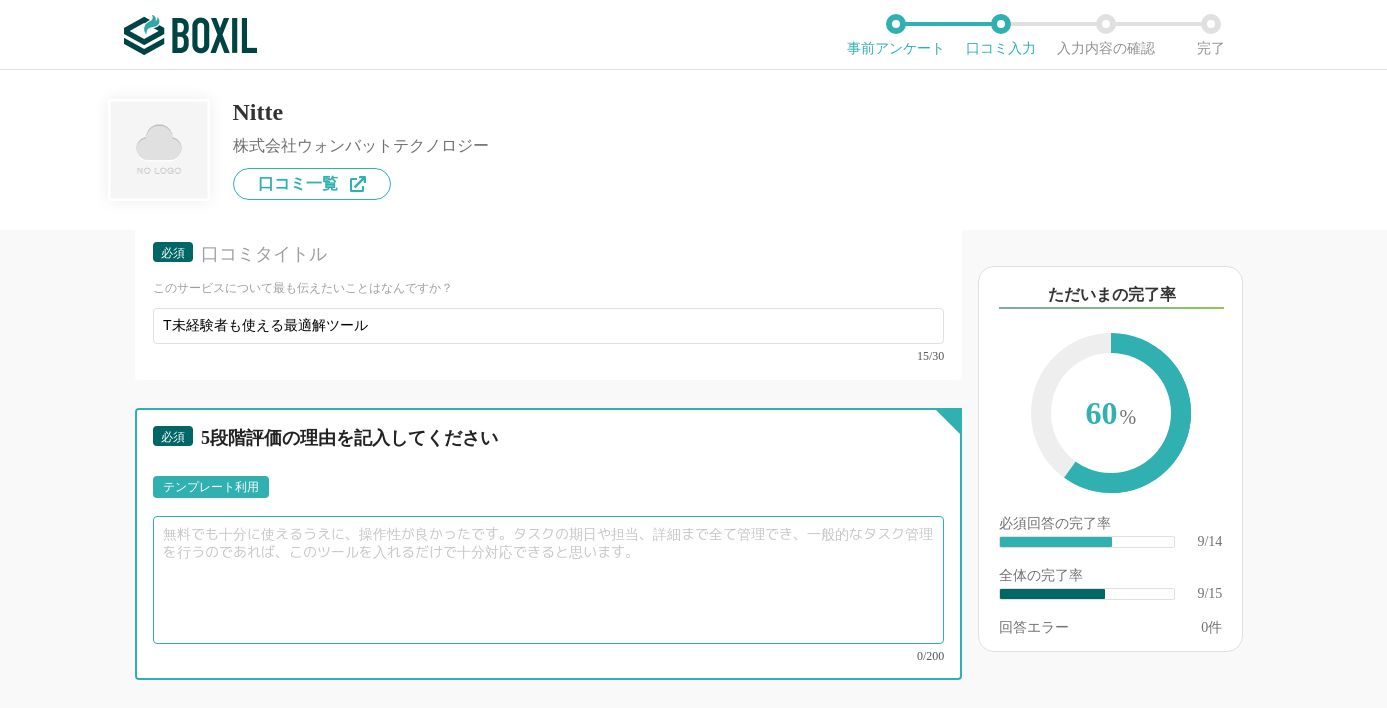 click at bounding box center (548, 580) 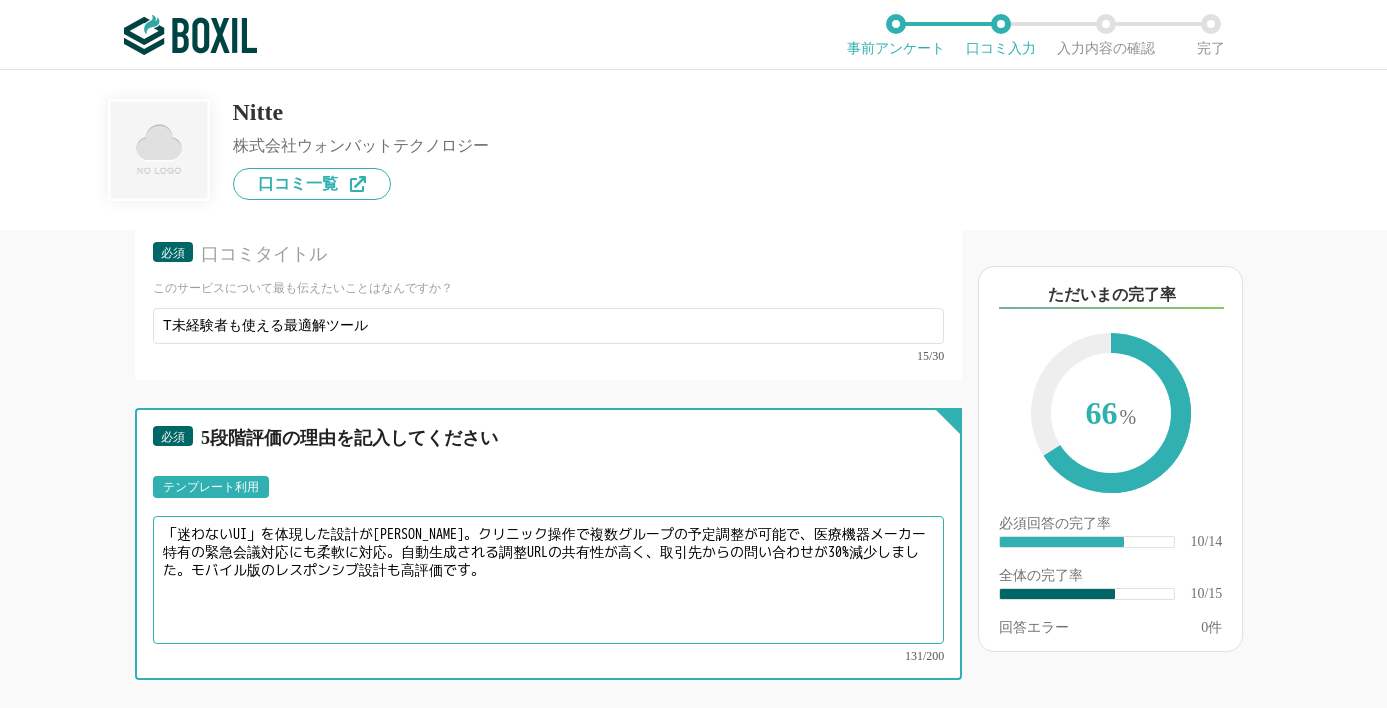 type on "「迷わないUI」を体現した設計が[PERSON_NAME]。クリニック操作で複数グループの予定調整が可能で、医療機器メーカー特有の緊急会議対応にも柔軟に対応。自動生成される調整URLの共有性が高く、取引先からの問い合わせが30%減少しました。モバイル版のレスポンシブ設計も高評価です。" 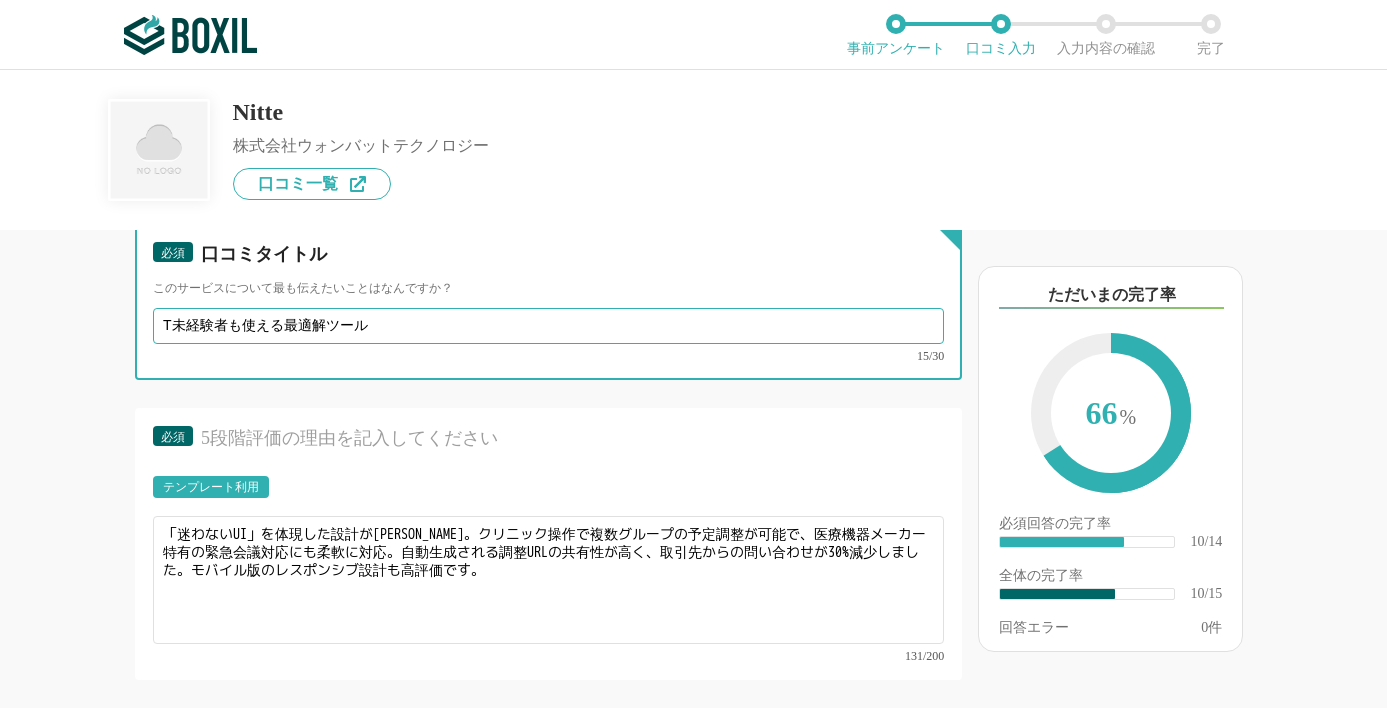 click on "T未経験者も使える最適解ツール" at bounding box center (548, 326) 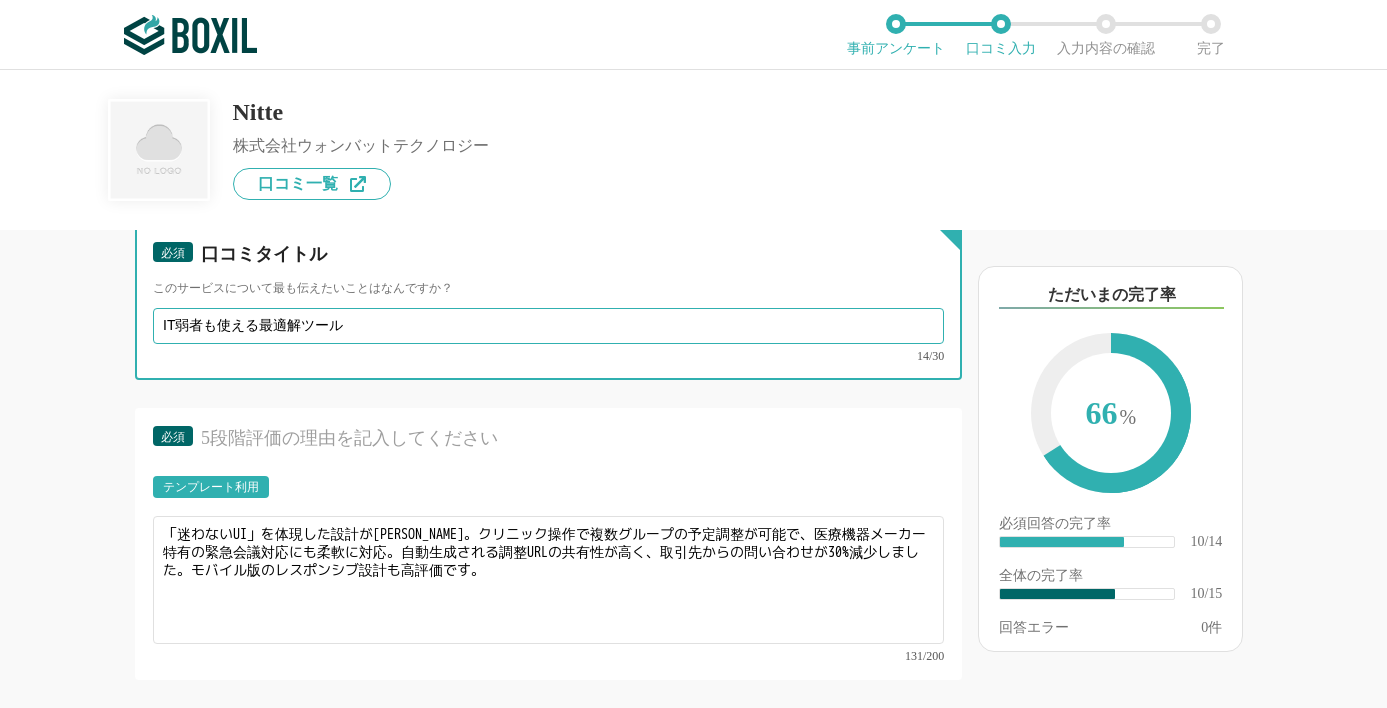 type on "IT弱者も使える最適解ツール" 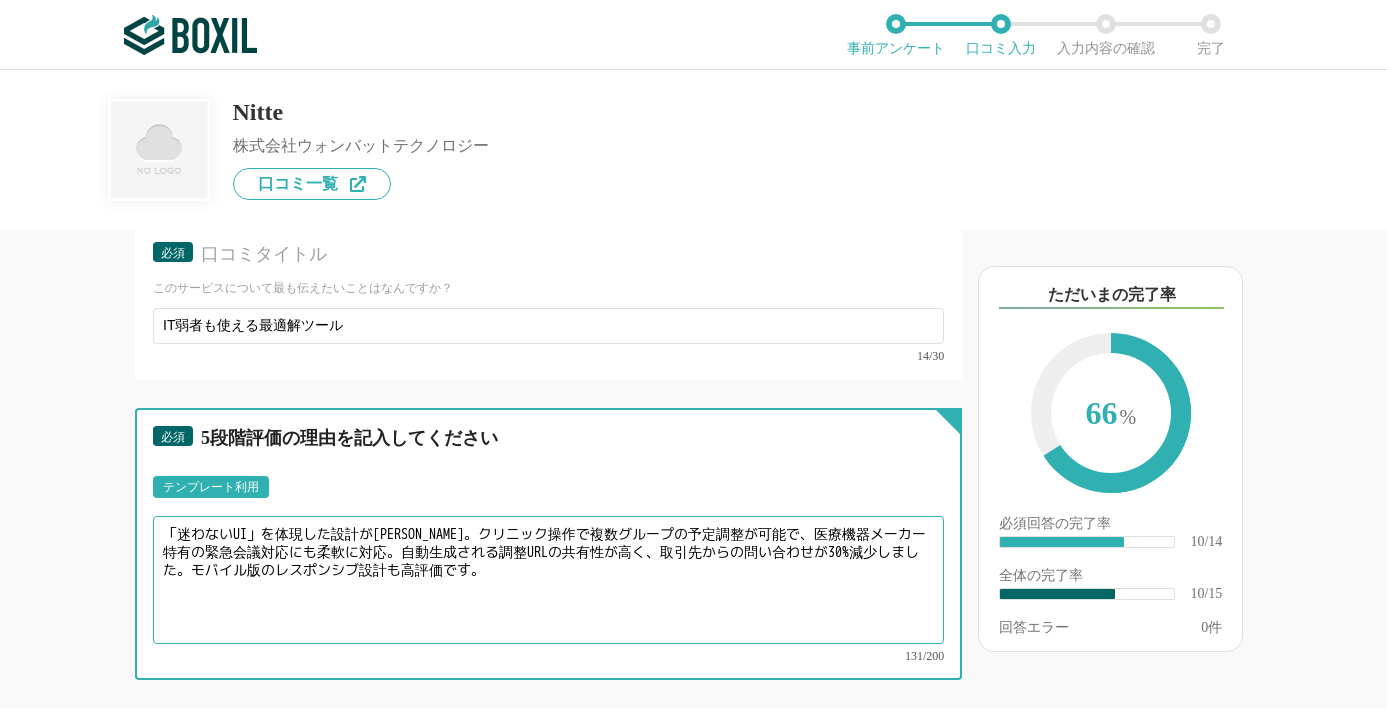 click on "「迷わないUI」を体現した設計が[PERSON_NAME]。クリニック操作で複数グループの予定調整が可能で、医療機器メーカー特有の緊急会議対応にも柔軟に対応。自動生成される調整URLの共有性が高く、取引先からの問い合わせが30%減少しました。モバイル版のレスポンシブ設計も高評価です。" at bounding box center [548, 580] 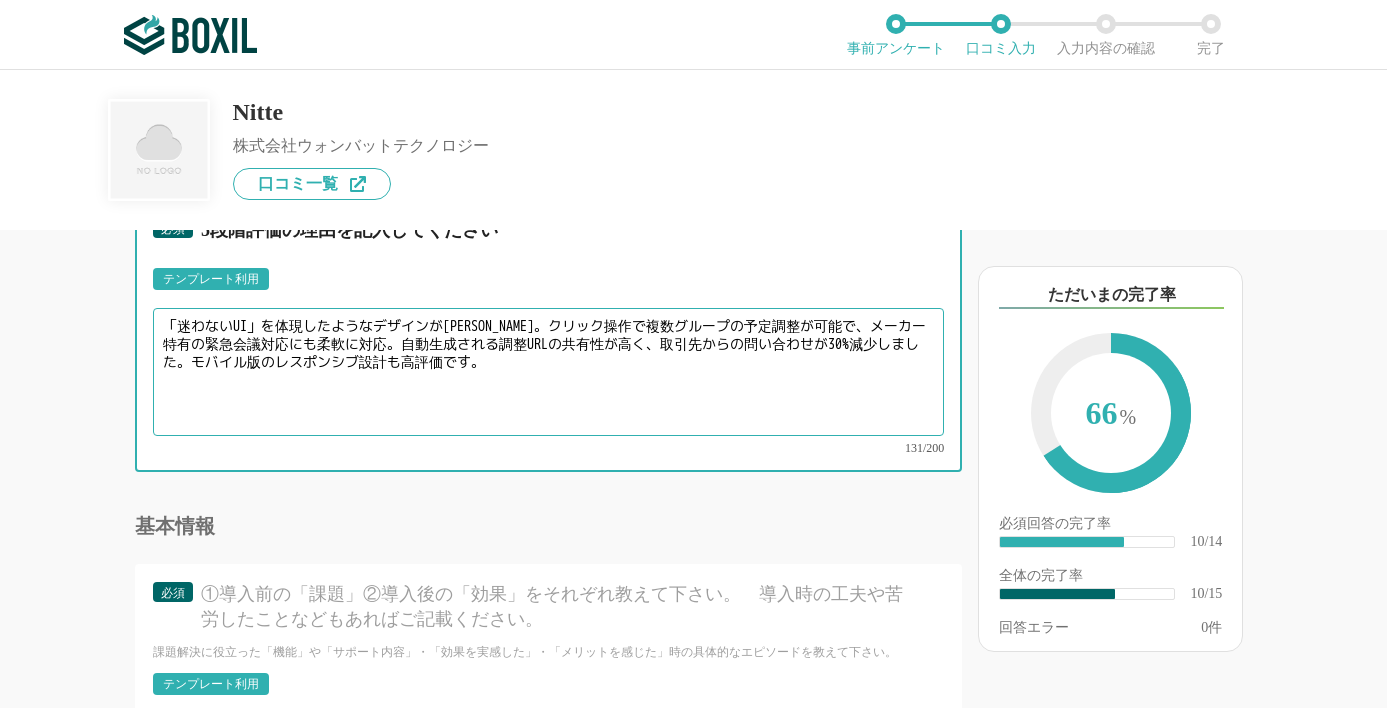 scroll, scrollTop: 1900, scrollLeft: 0, axis: vertical 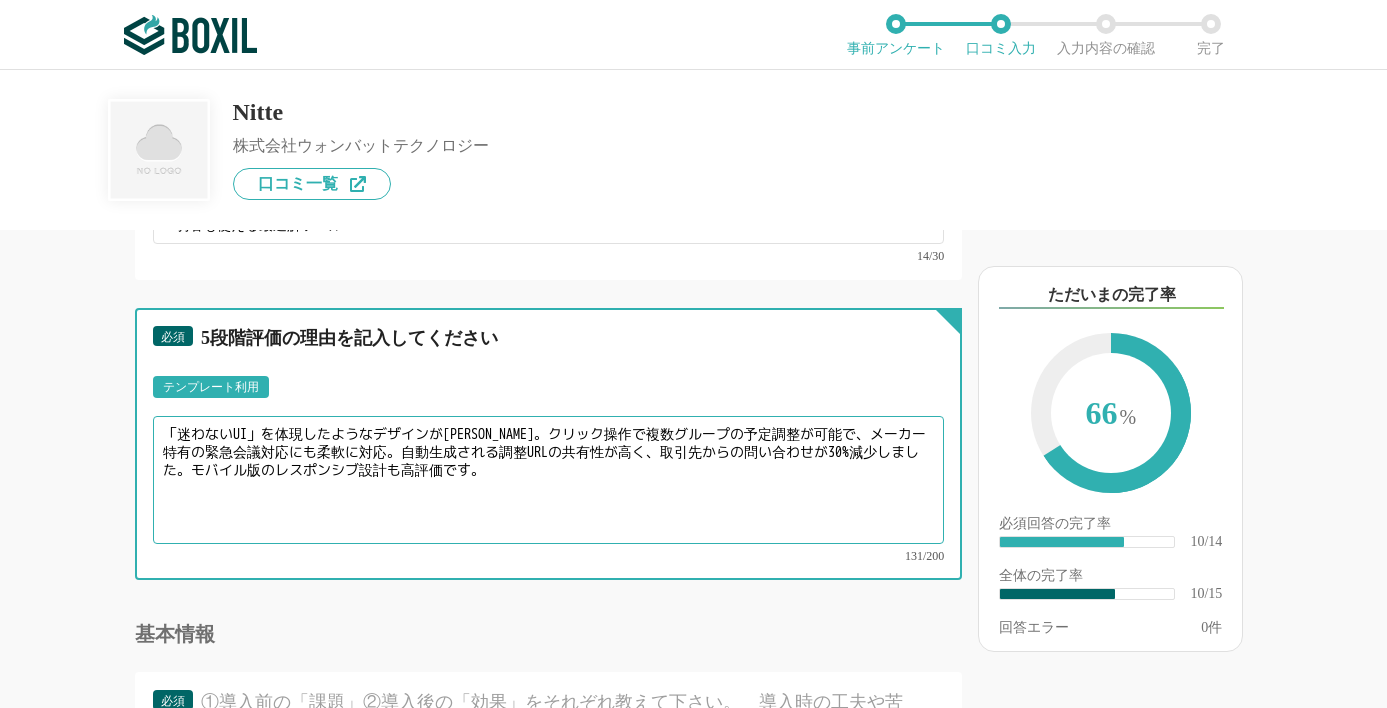 type on "「迷わないUI」を体現したようなデザインが[PERSON_NAME]。クリック操作で複数グループの予定調整が可能で、メーカー特有の緊急会議対応にも柔軟に対応。自動生成される調整URLの共有性が高く、取引先からの問い合わせが30%減少しました。モバイル版のレスポンシブ設計も高評価です。" 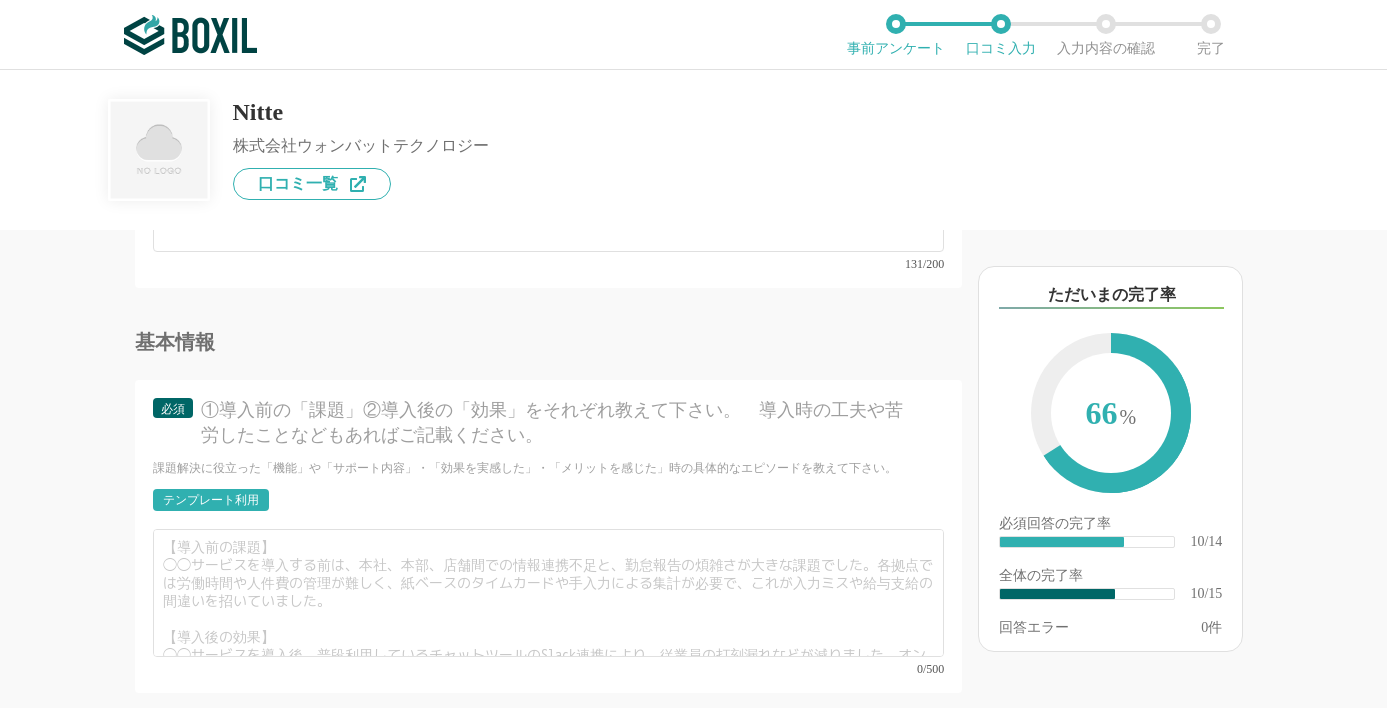 scroll, scrollTop: 2200, scrollLeft: 0, axis: vertical 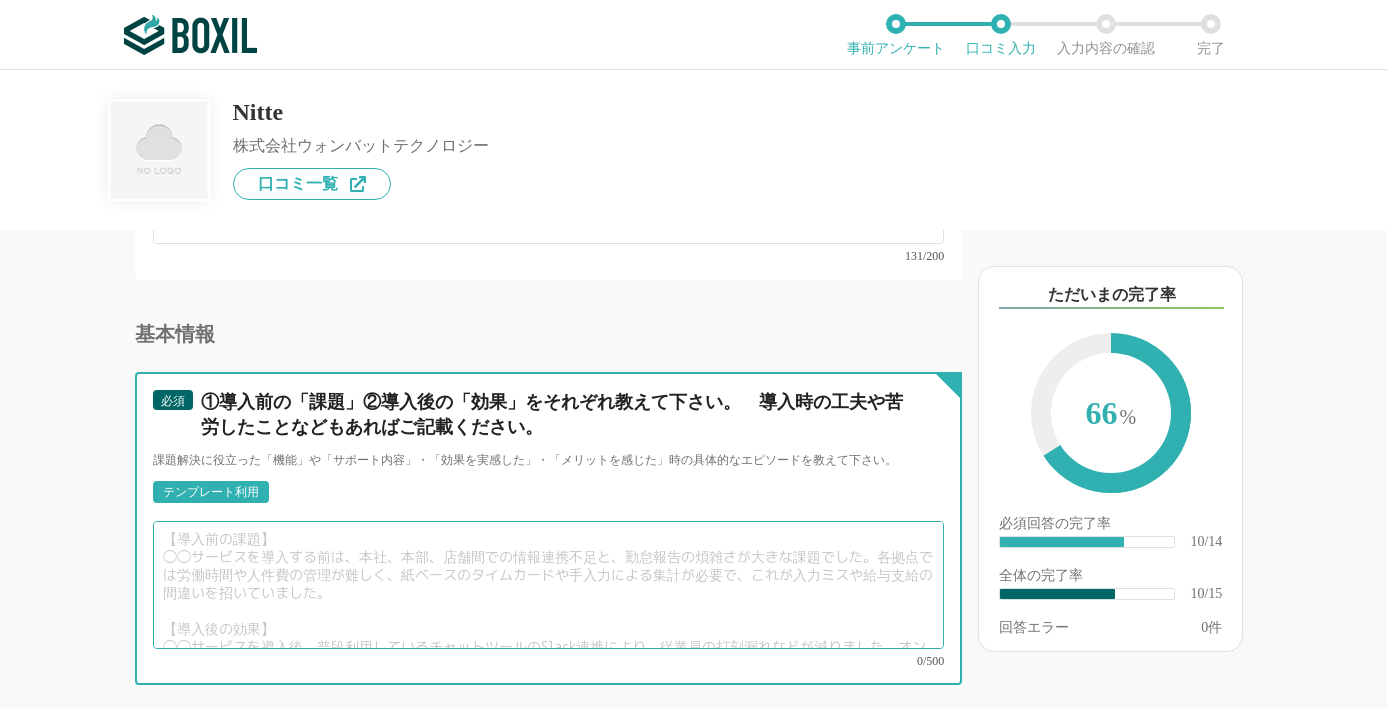 click at bounding box center (548, 585) 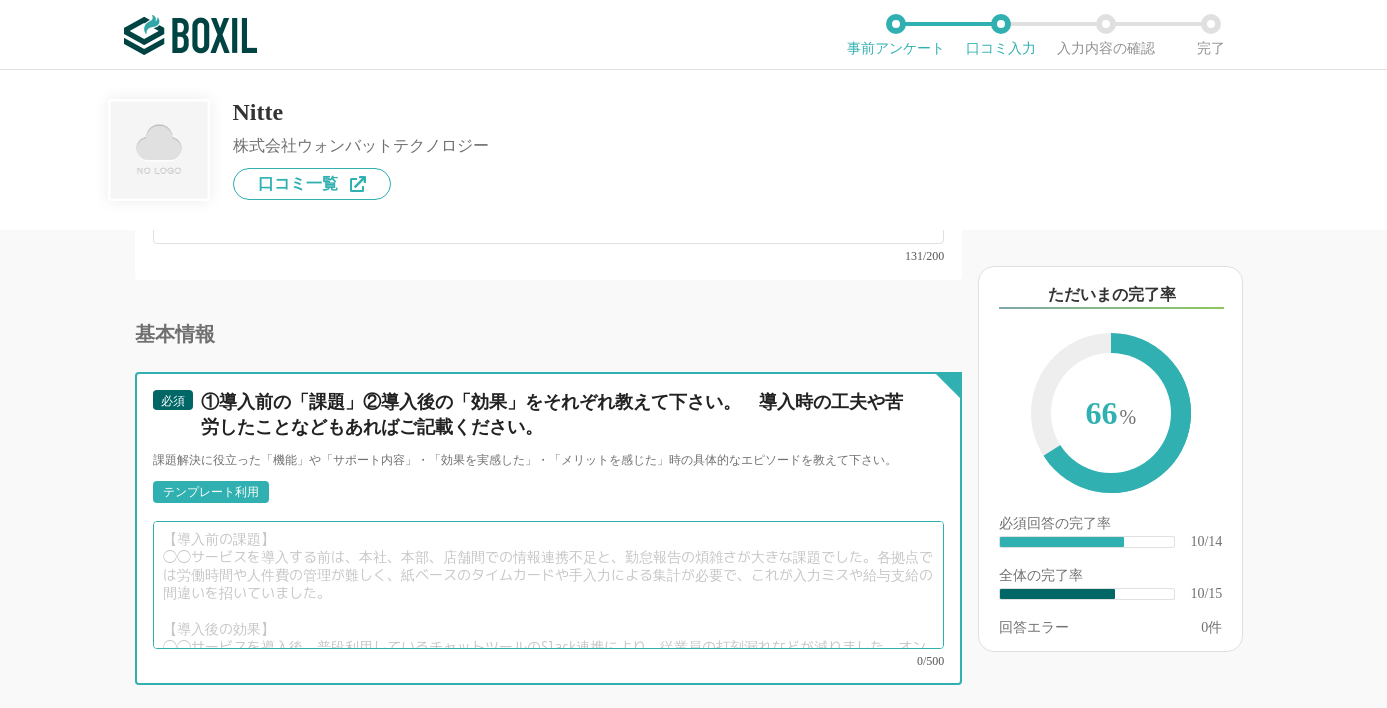 paste on "【導入前の課題】
臨床試験のスケジュール管理がExcelとメール依存で、バージョン管理が常に問題化。更新忘れで試験開始日が1週間遅れる事態も発生していました。
【導入後の効果】
[PERSON_NAME]のバージョン管理機能で常に最新情報を共有可能に。参加者のリアルタイム回答状況をダッシュボードで可視化し、催促業務が不要に。試験準備期間を平均14日→8日に短縮でき、治験責任者からも高評価を得ています。" 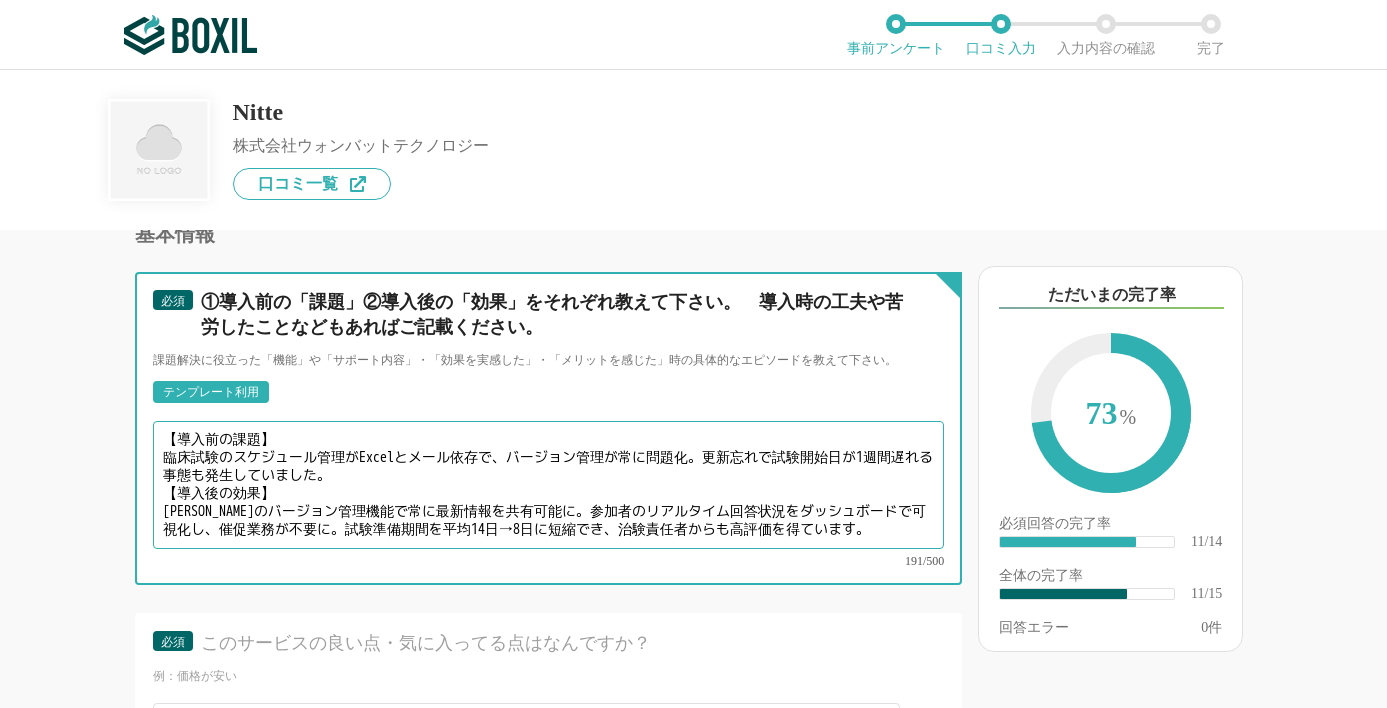 scroll, scrollTop: 2400, scrollLeft: 0, axis: vertical 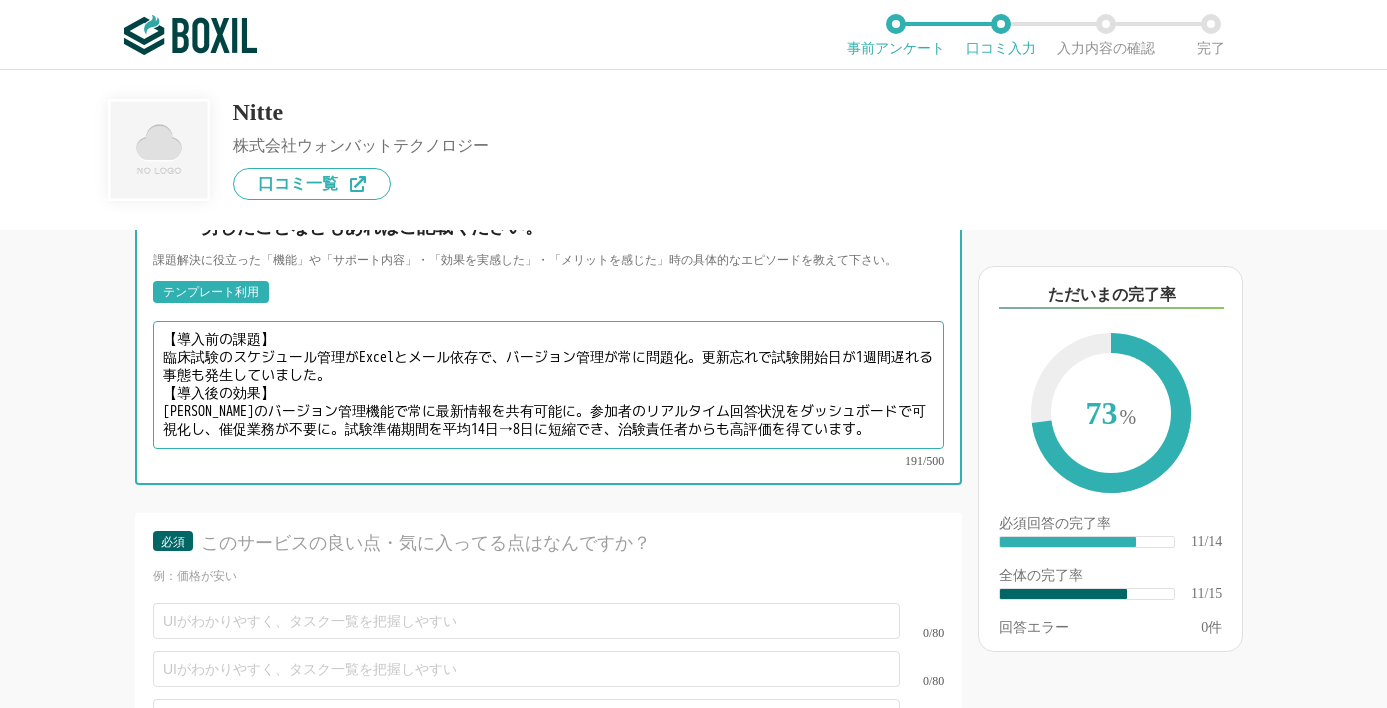 click on "【導入前の課題】
臨床試験のスケジュール管理がExcelとメール依存で、バージョン管理が常に問題化。更新忘れで試験開始日が1週間遅れる事態も発生していました。
【導入後の効果】
[PERSON_NAME]のバージョン管理機能で常に最新情報を共有可能に。参加者のリアルタイム回答状況をダッシュボードで可視化し、催促業務が不要に。試験準備期間を平均14日→8日に短縮でき、治験責任者からも高評価を得ています。" at bounding box center [548, 385] 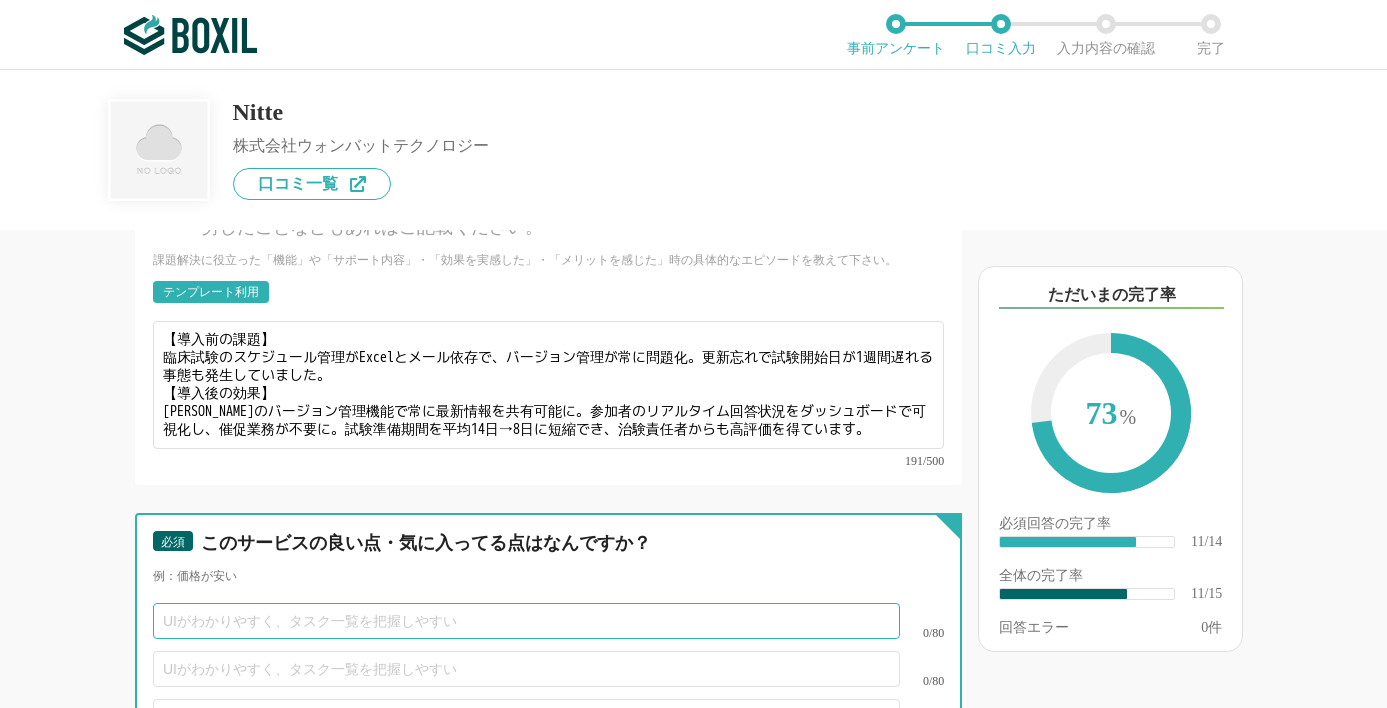 click at bounding box center [526, 621] 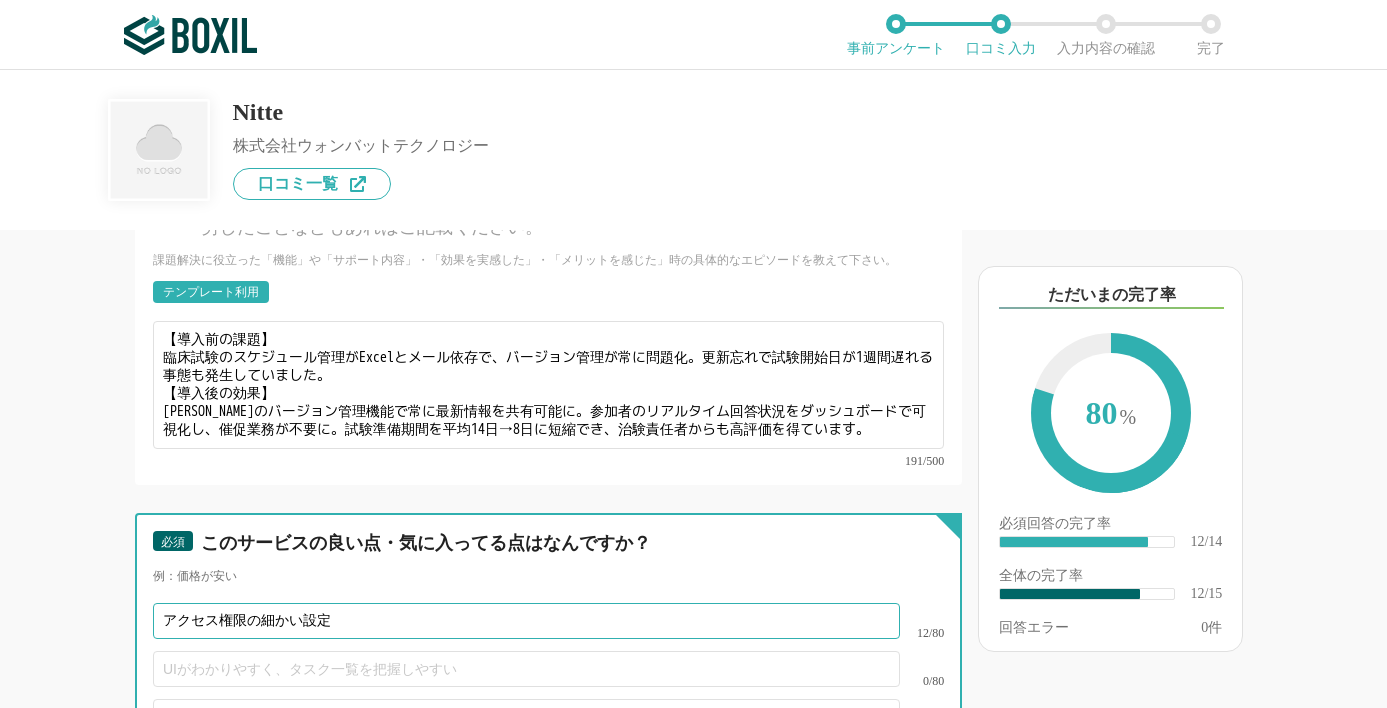 type on "アクセス権限の細かい設定" 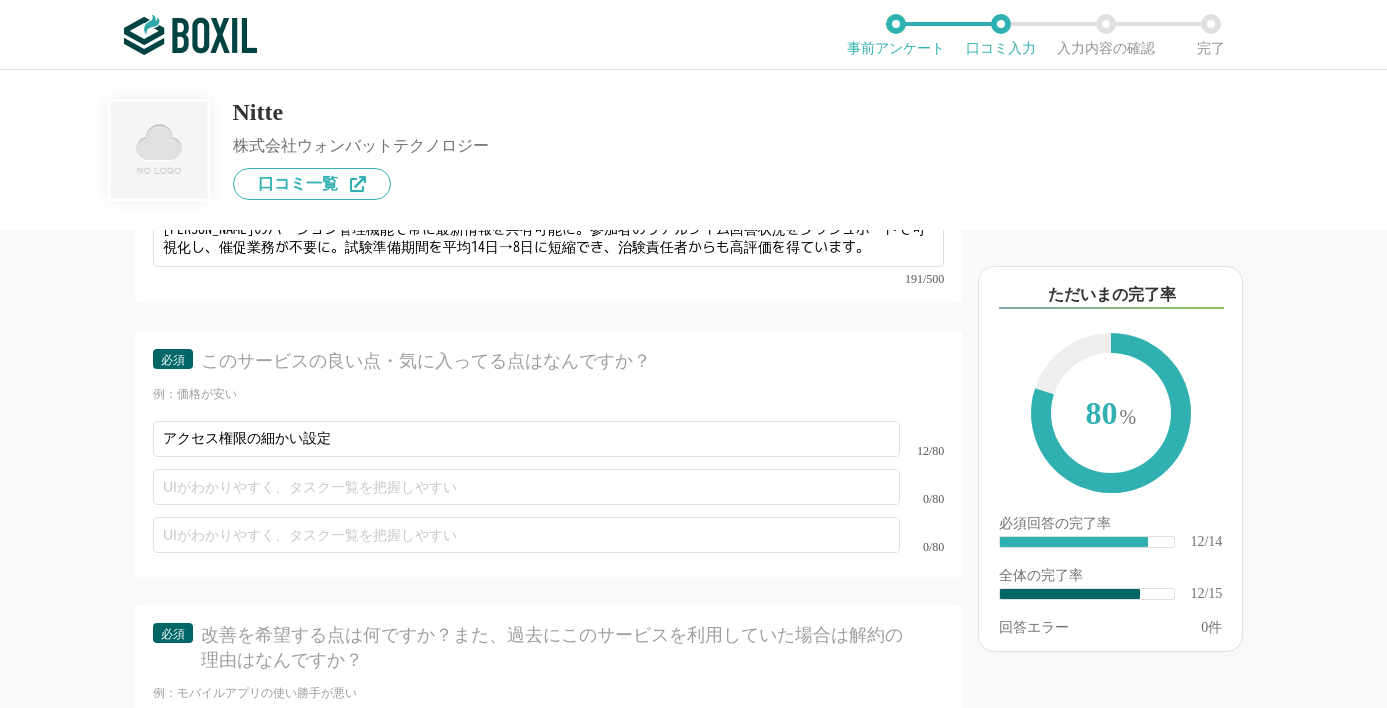scroll, scrollTop: 2600, scrollLeft: 0, axis: vertical 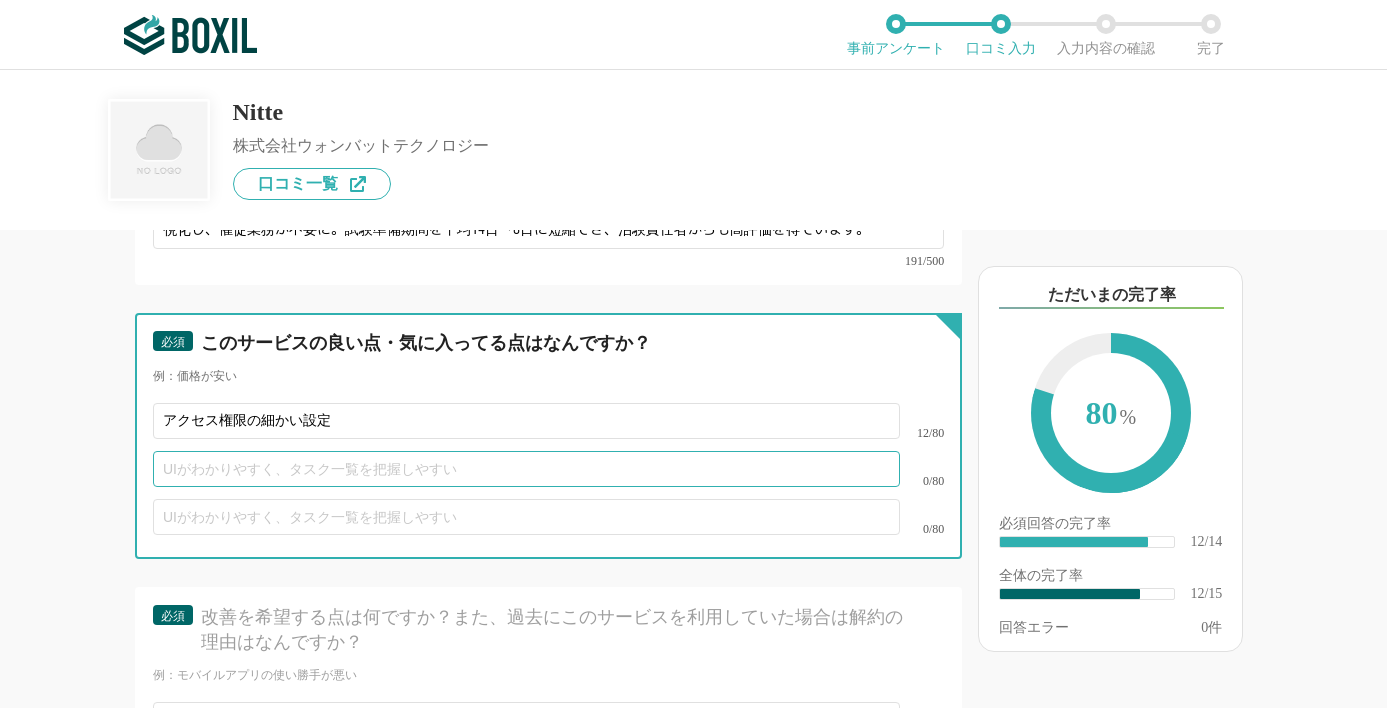 click at bounding box center (526, 469) 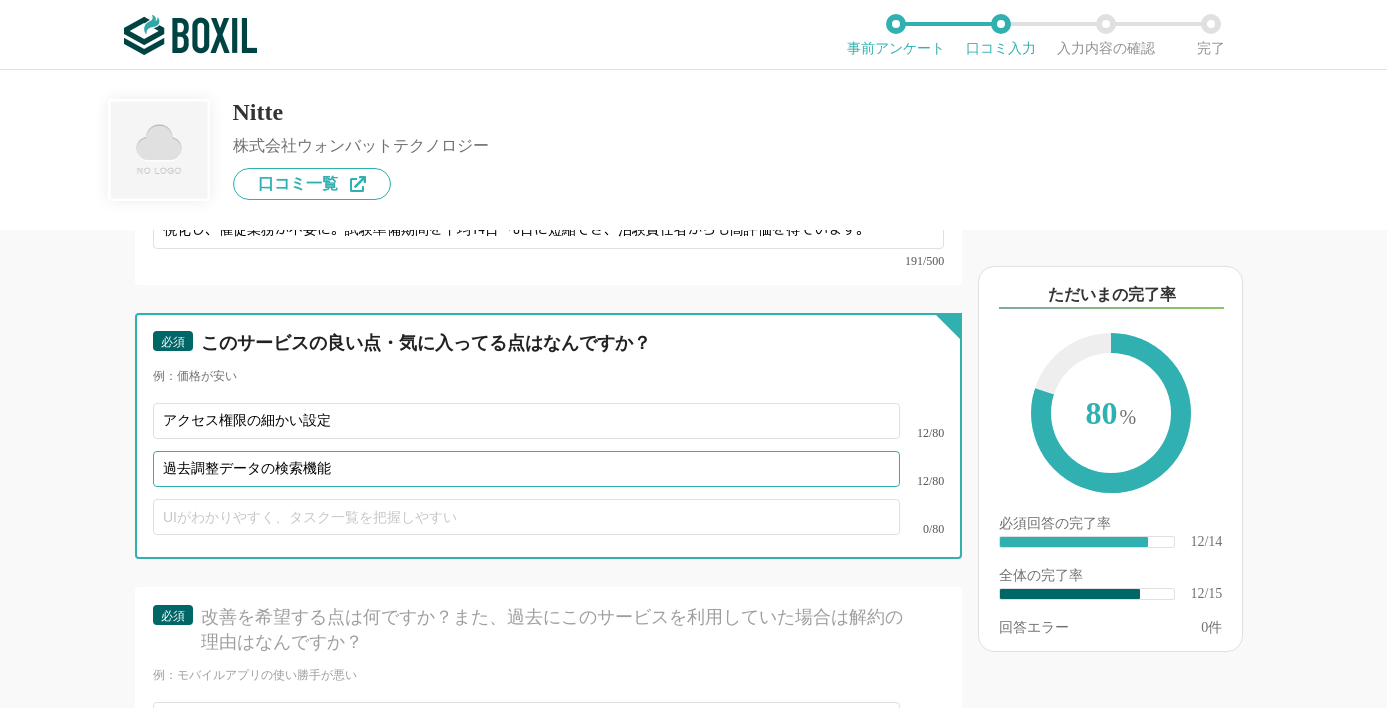 type on "過去調整データの検索機能" 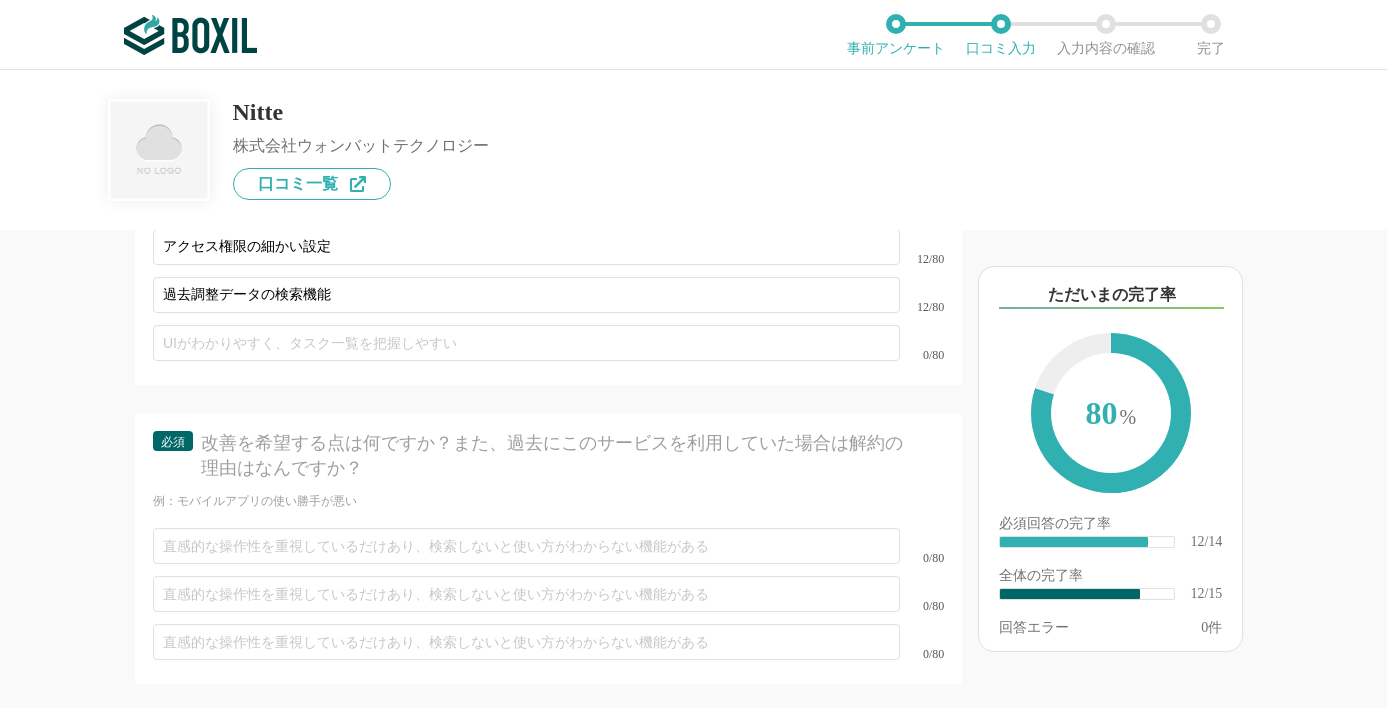 scroll, scrollTop: 2800, scrollLeft: 0, axis: vertical 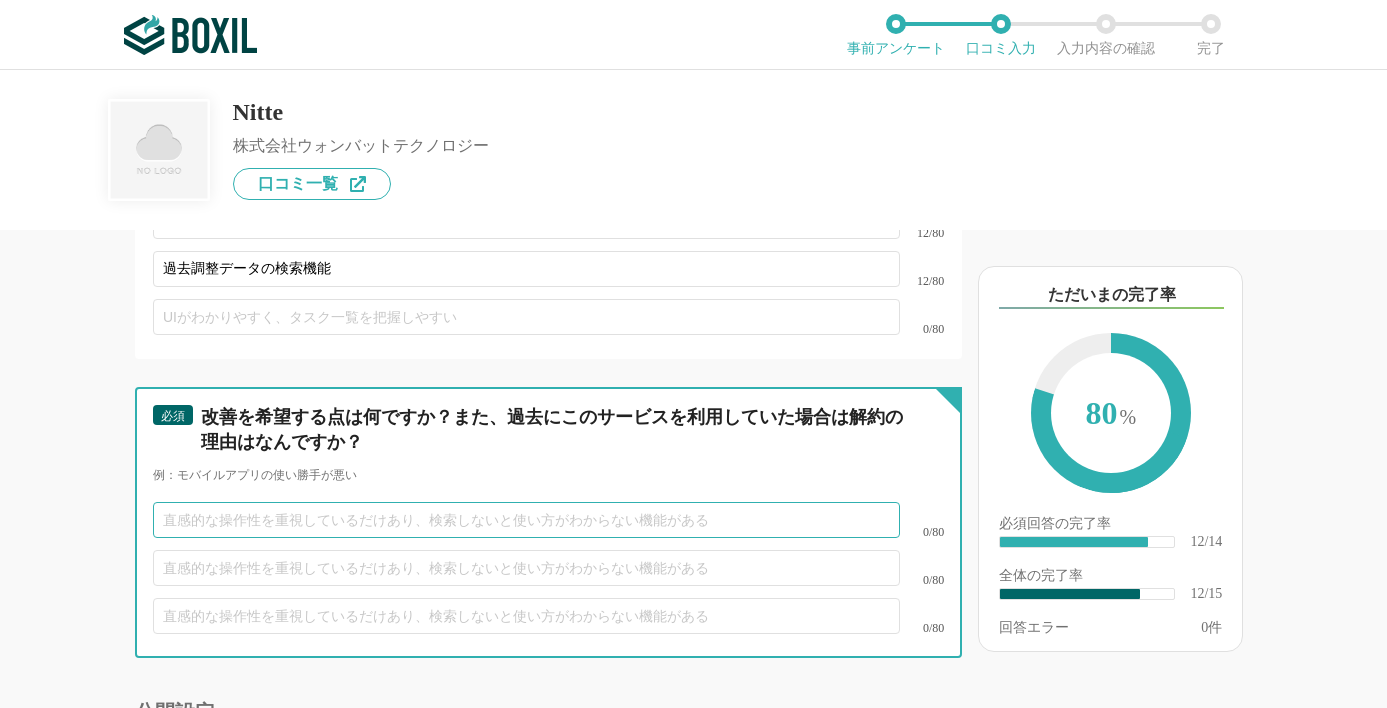 click at bounding box center [526, 520] 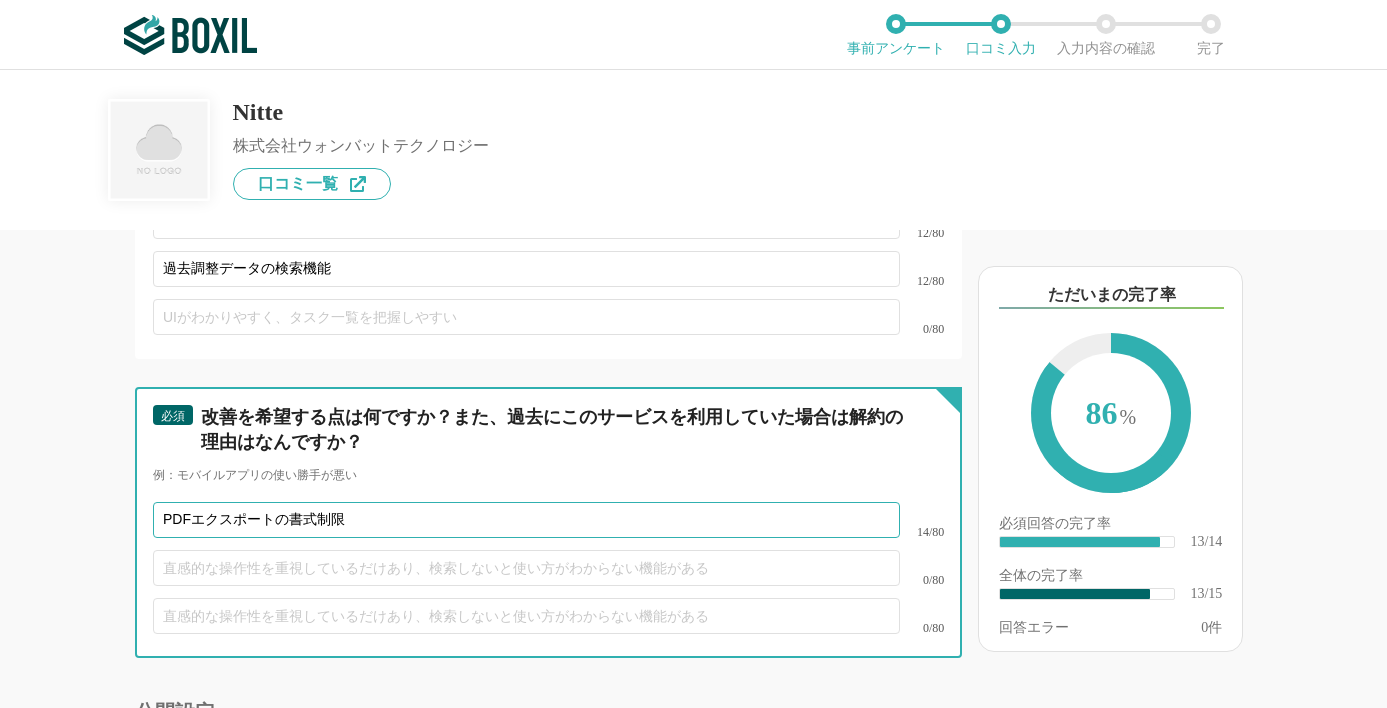 type on "PDFエクスポートの書式制限" 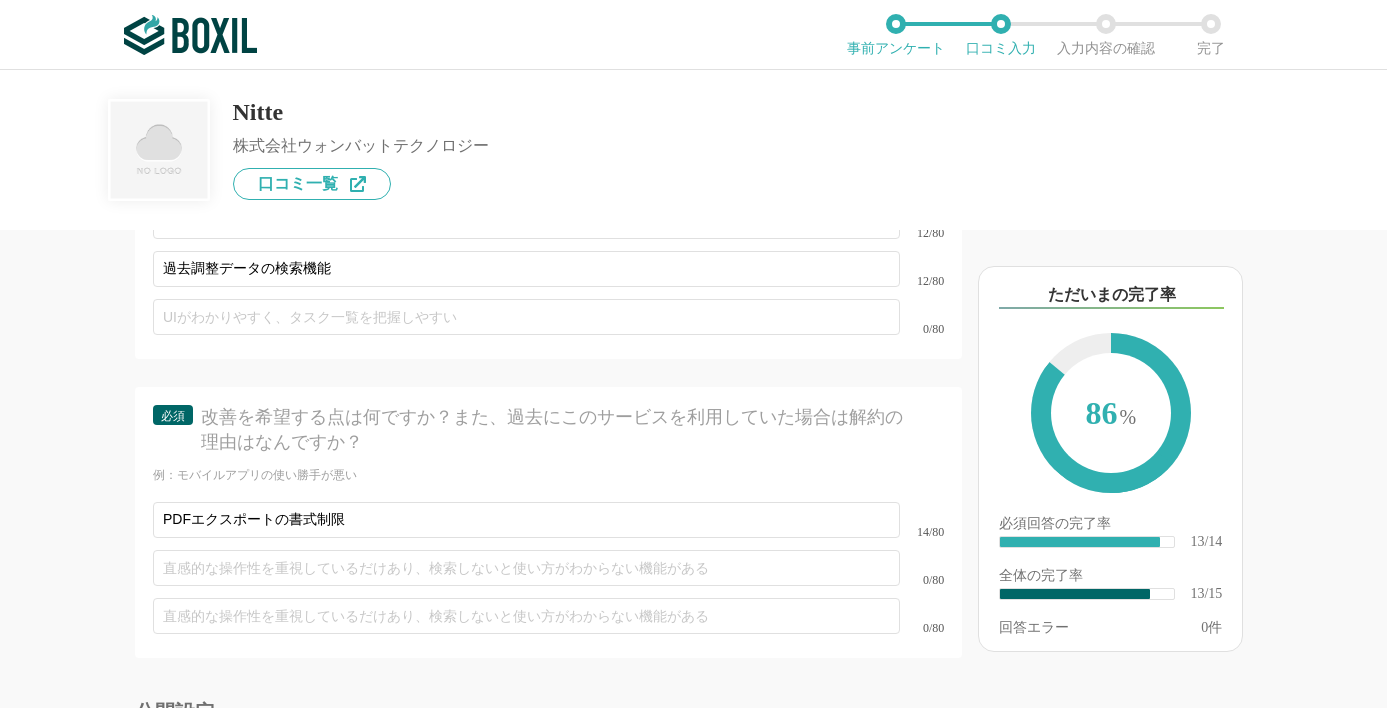 click on "0/80" at bounding box center [548, 616] 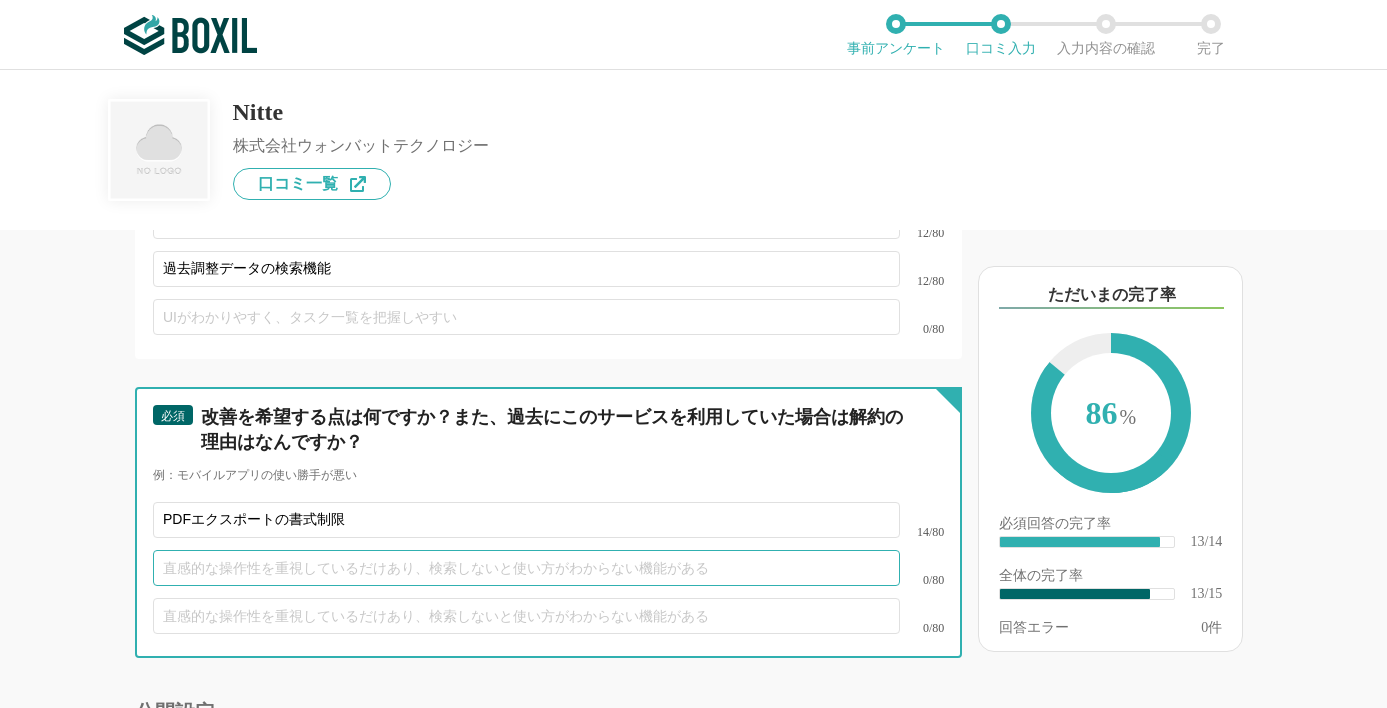click at bounding box center [526, 568] 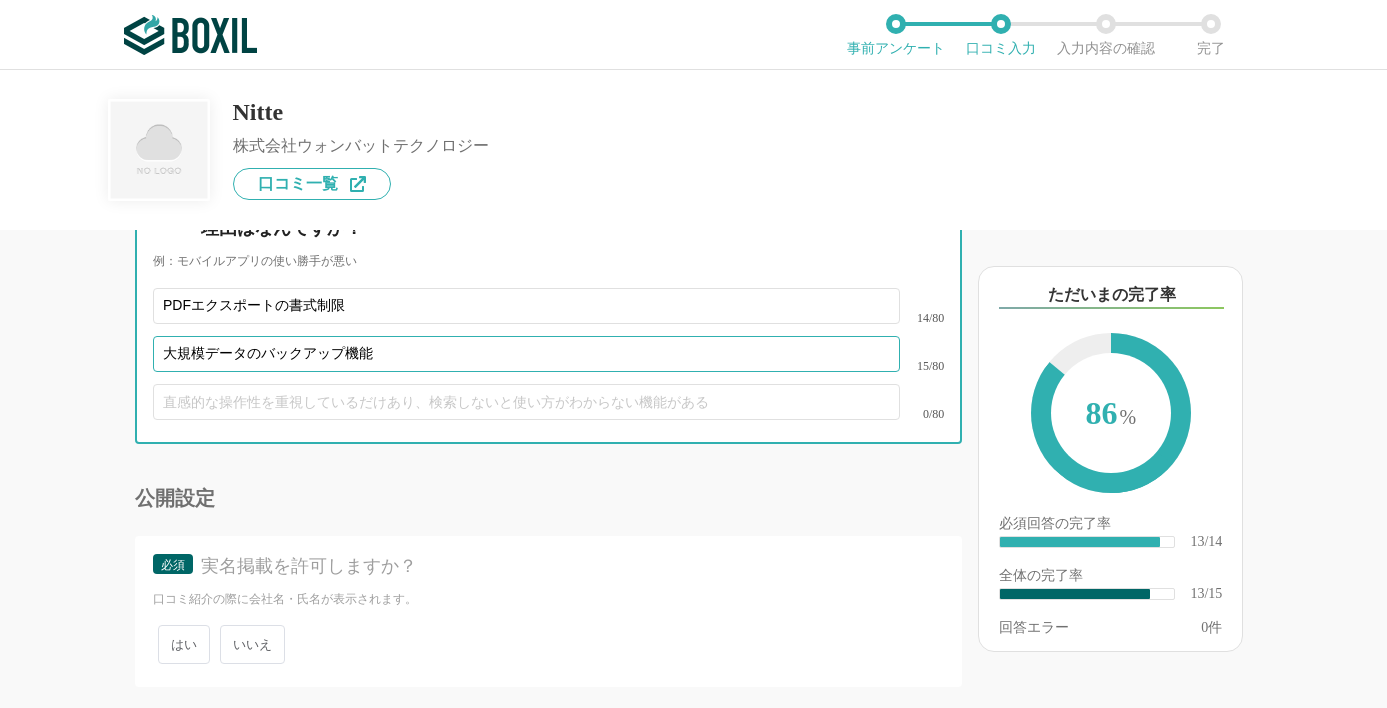 scroll, scrollTop: 3051, scrollLeft: 0, axis: vertical 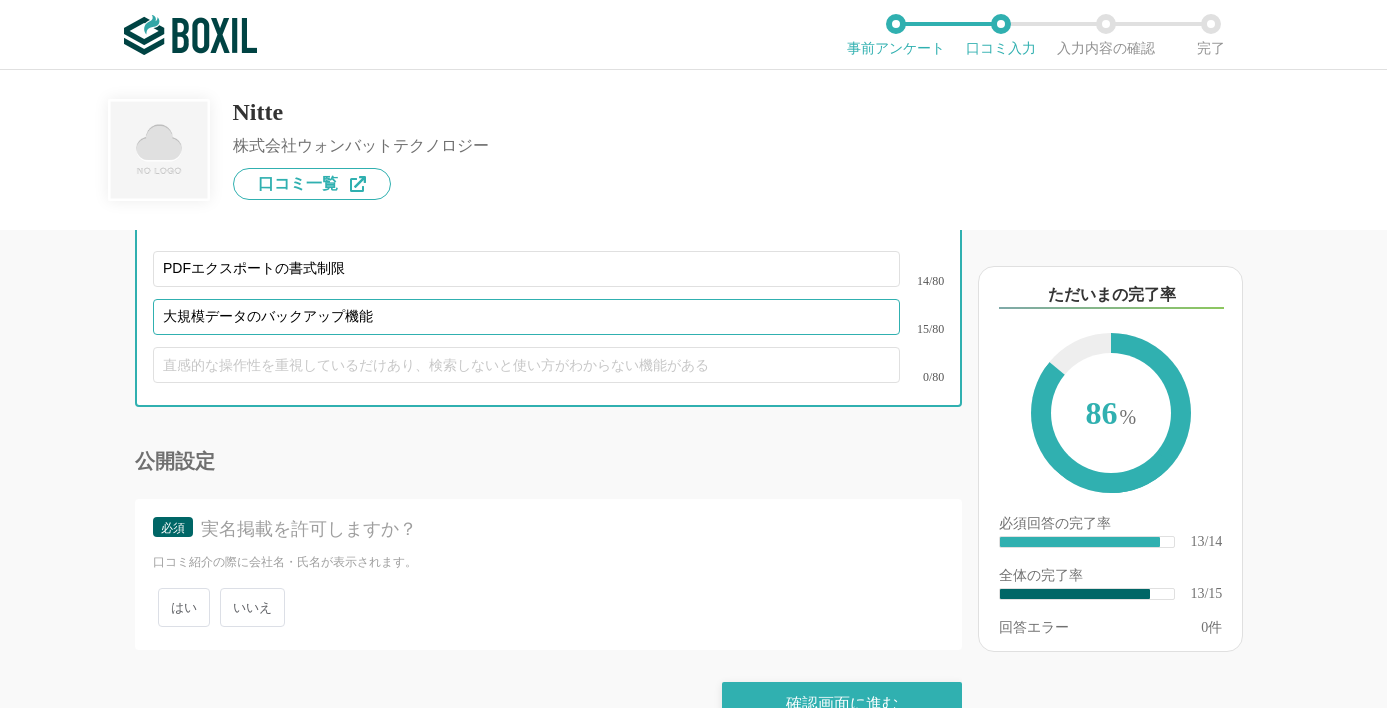 type on "大規模データのバックアップ機能" 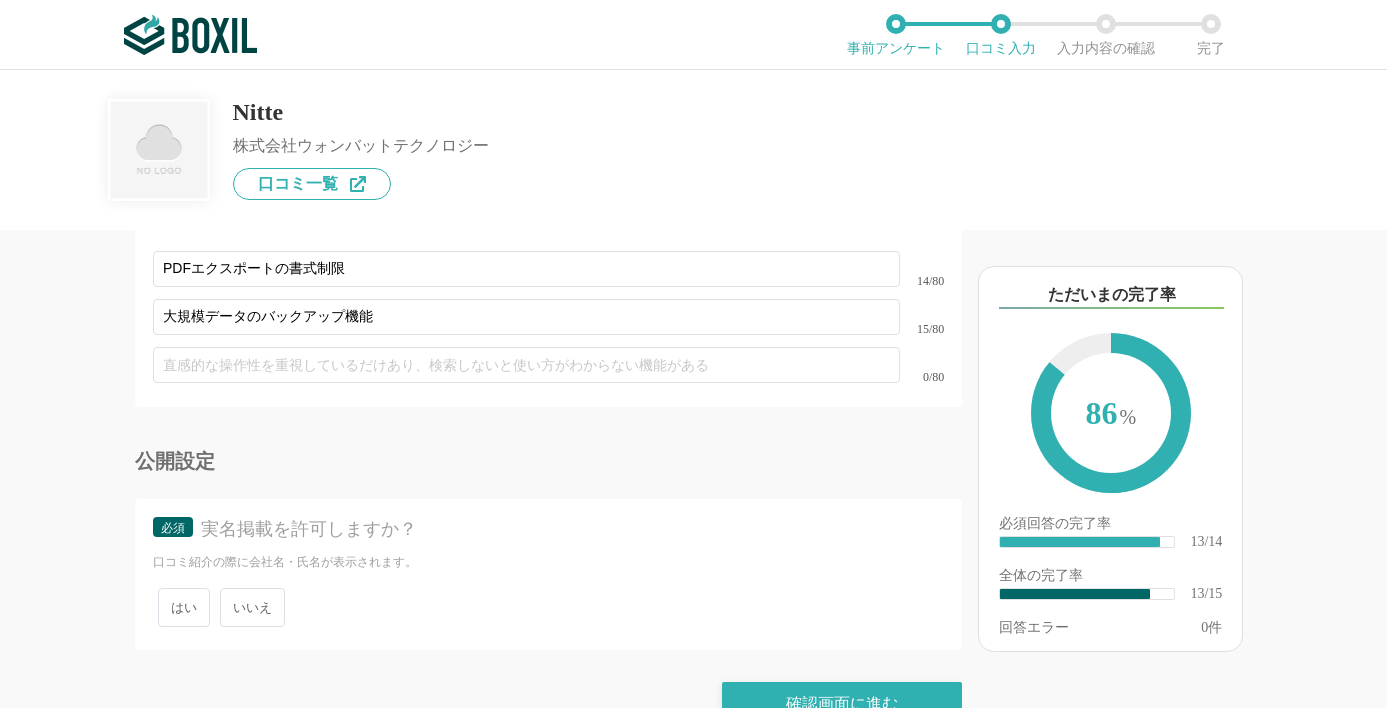 click on "いいえ" at bounding box center [252, 607] 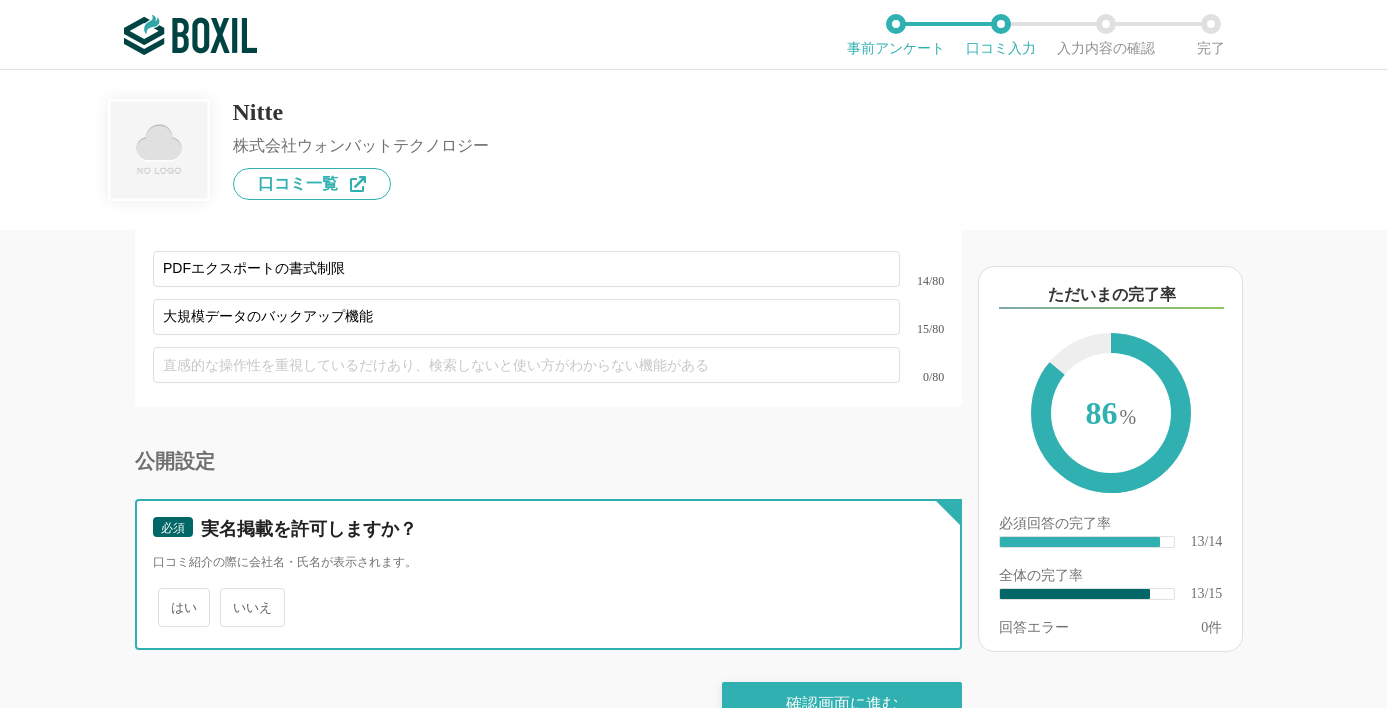 click on "いいえ" at bounding box center [231, 597] 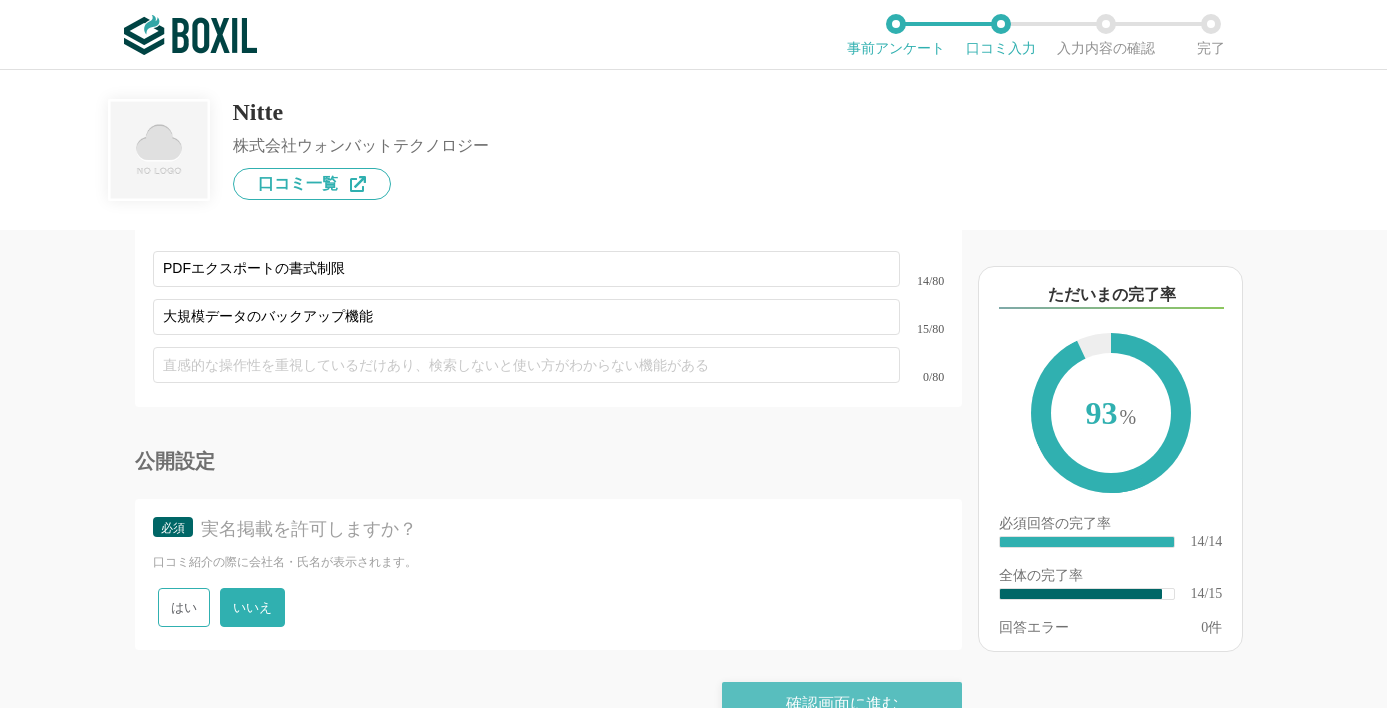 click on "確認画面に進む" at bounding box center (842, 704) 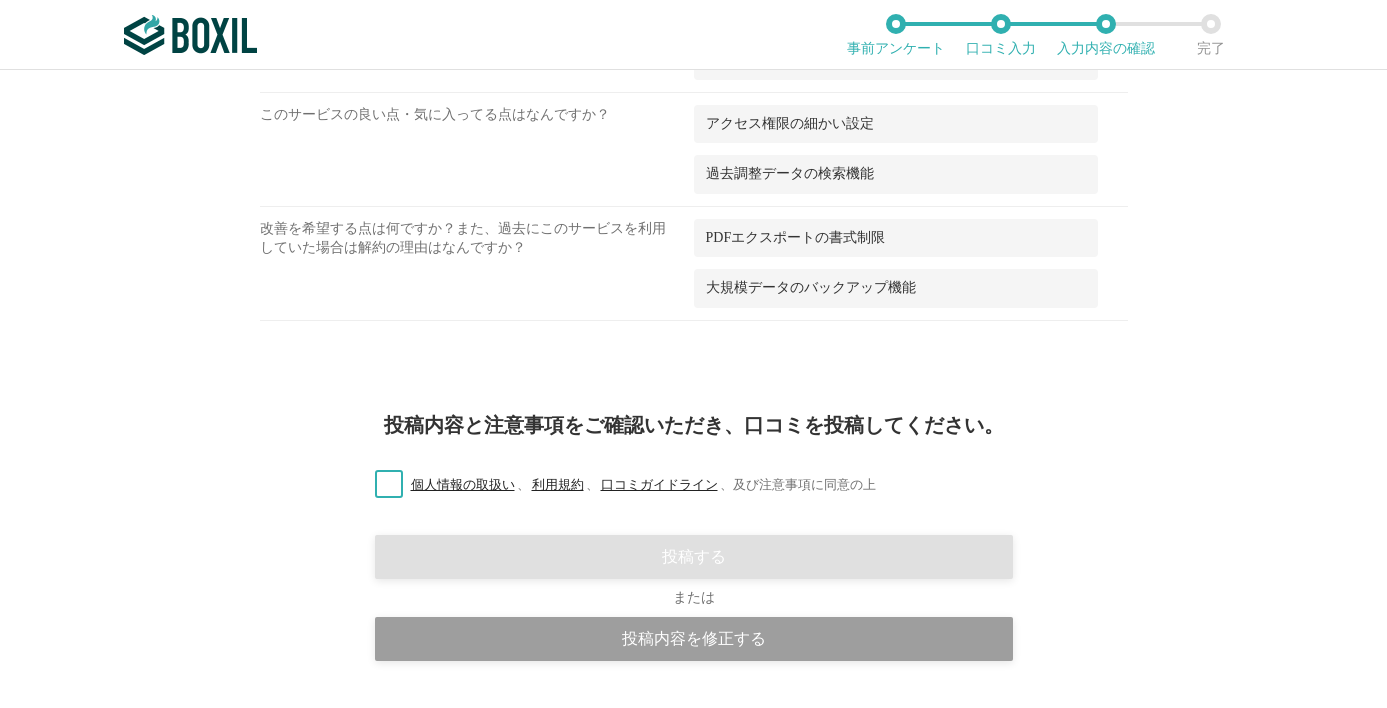 scroll, scrollTop: 1644, scrollLeft: 0, axis: vertical 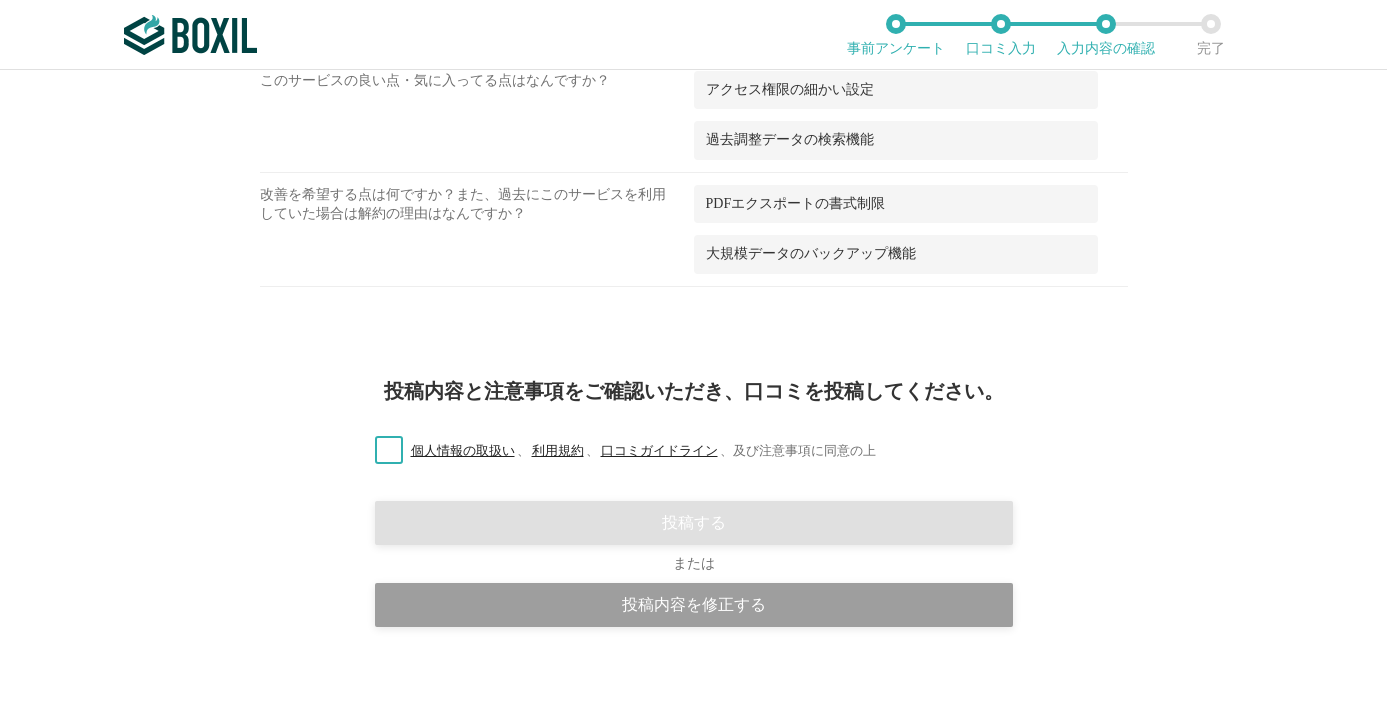 click on "個人情報の取扱い 、 利用規約 、 口コミガイドライン 、 及び注意事項に同意の上" at bounding box center (617, 451) 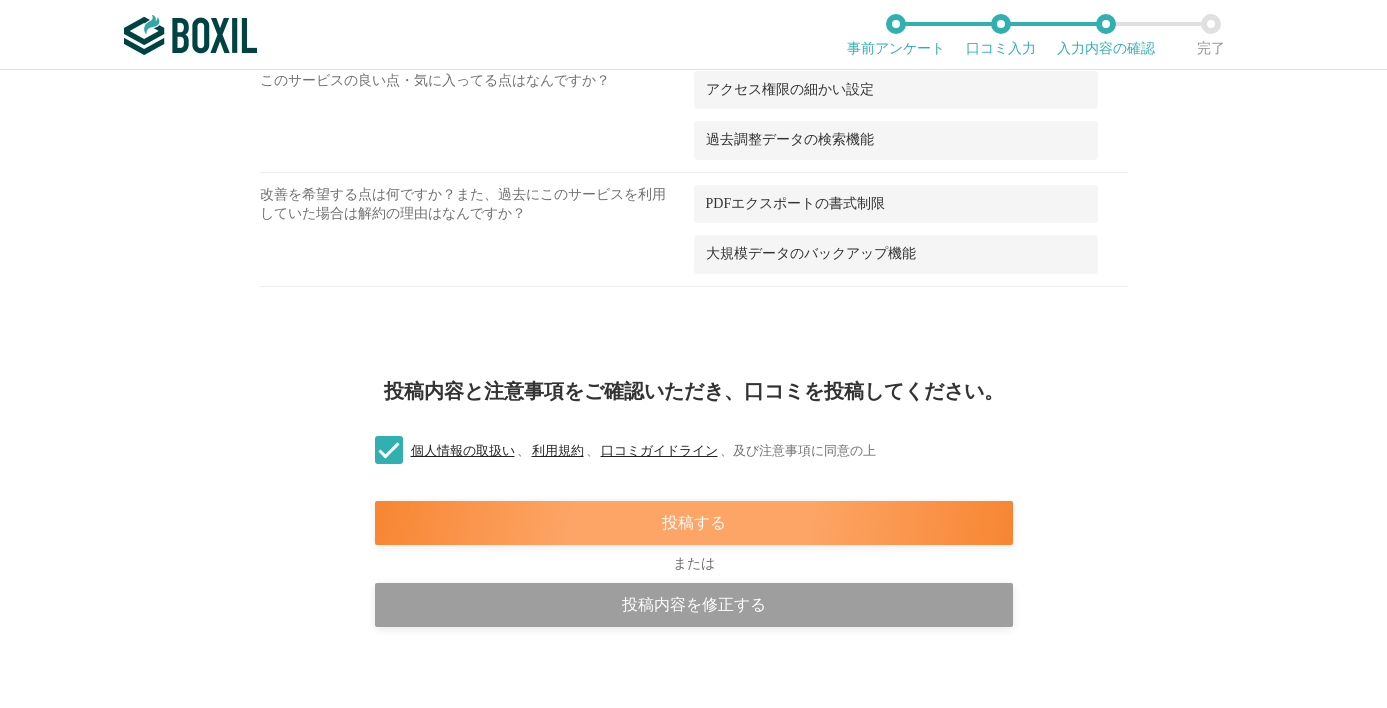 click on "投稿する" at bounding box center [694, 523] 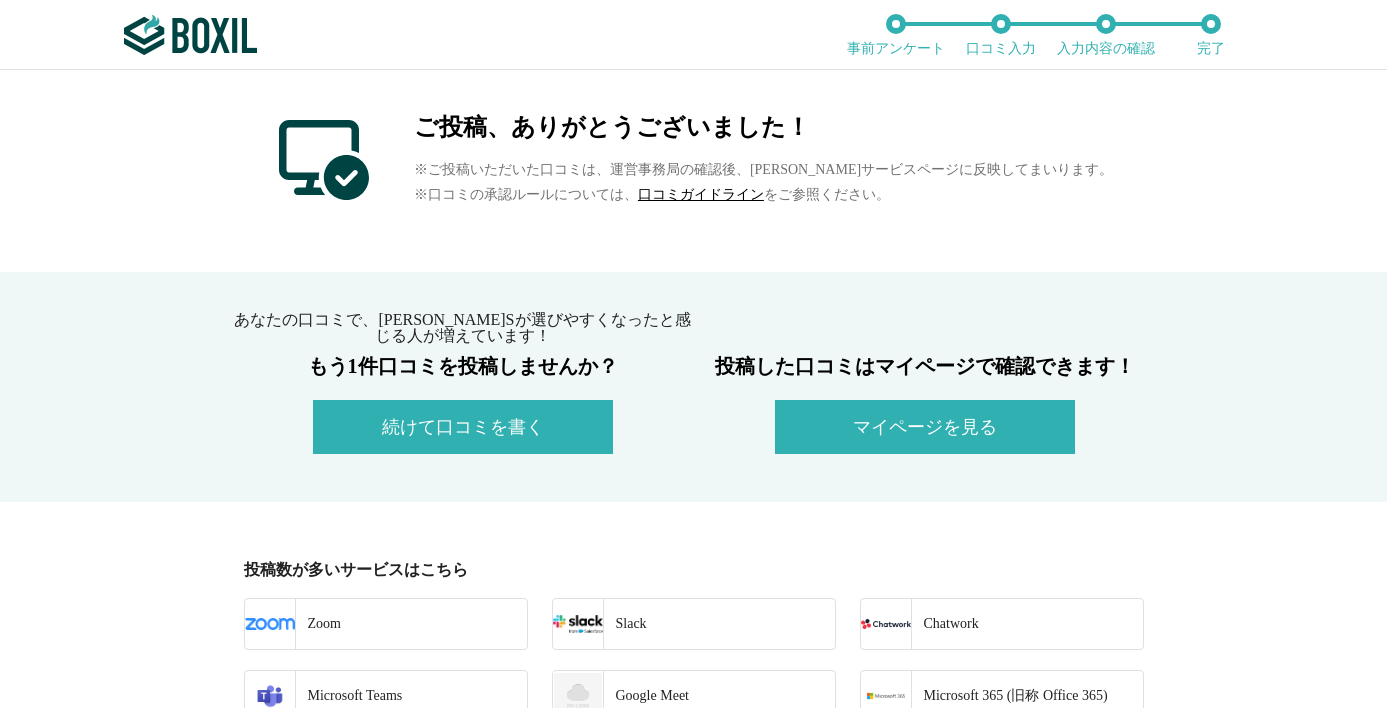 drag, startPoint x: 1140, startPoint y: 176, endPoint x: 1148, endPoint y: 169, distance: 10.630146 